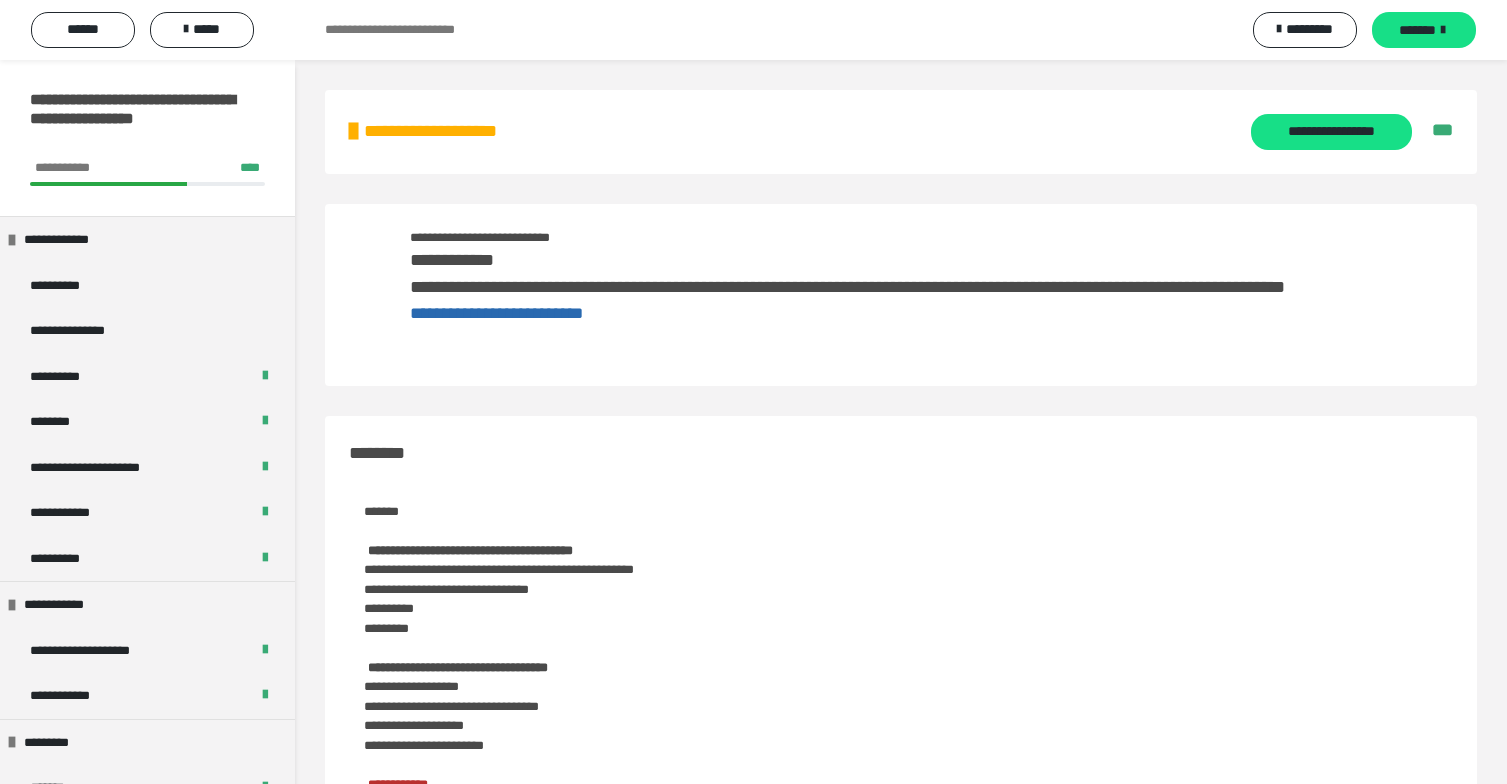 scroll, scrollTop: 2111, scrollLeft: 0, axis: vertical 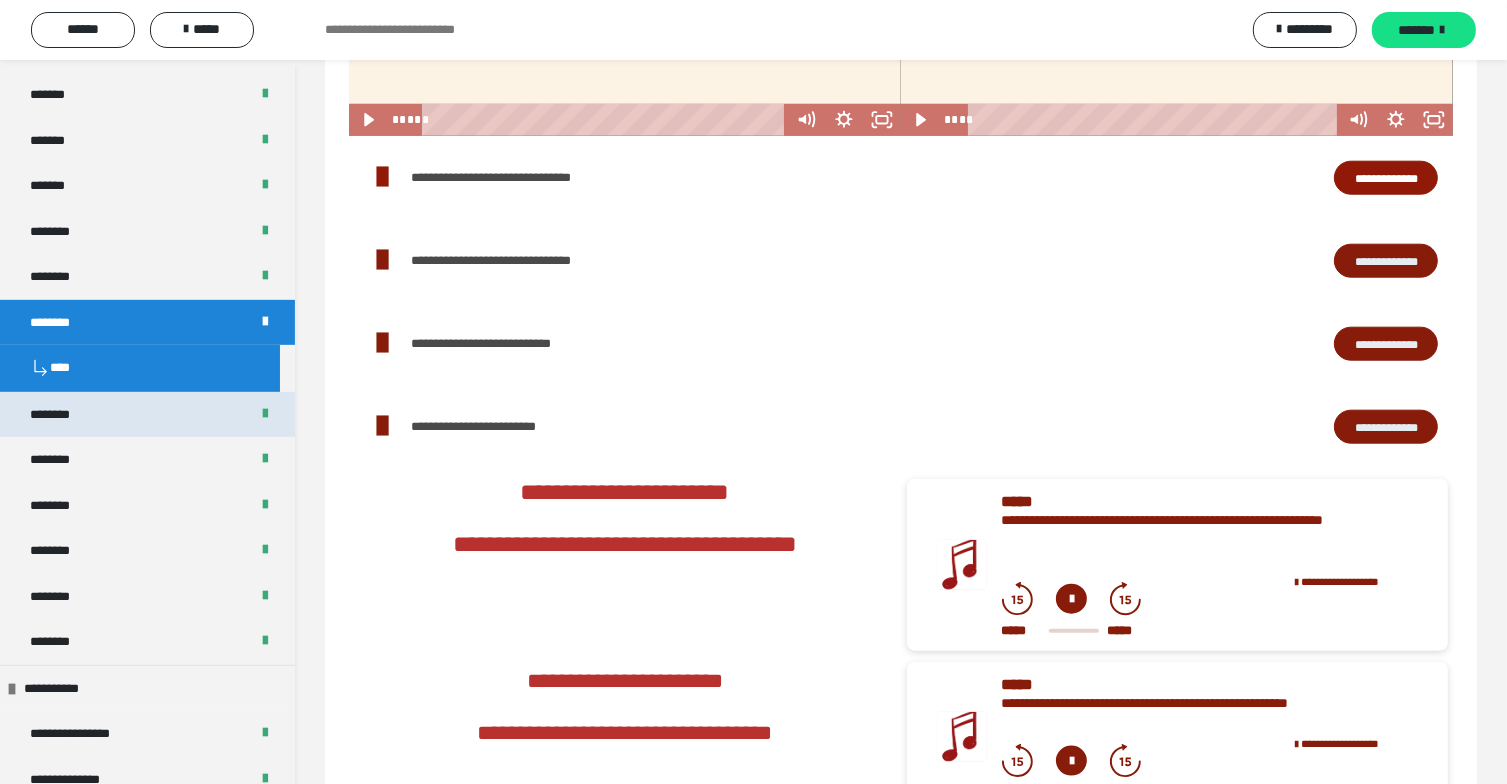 click on "********" at bounding box center (147, 415) 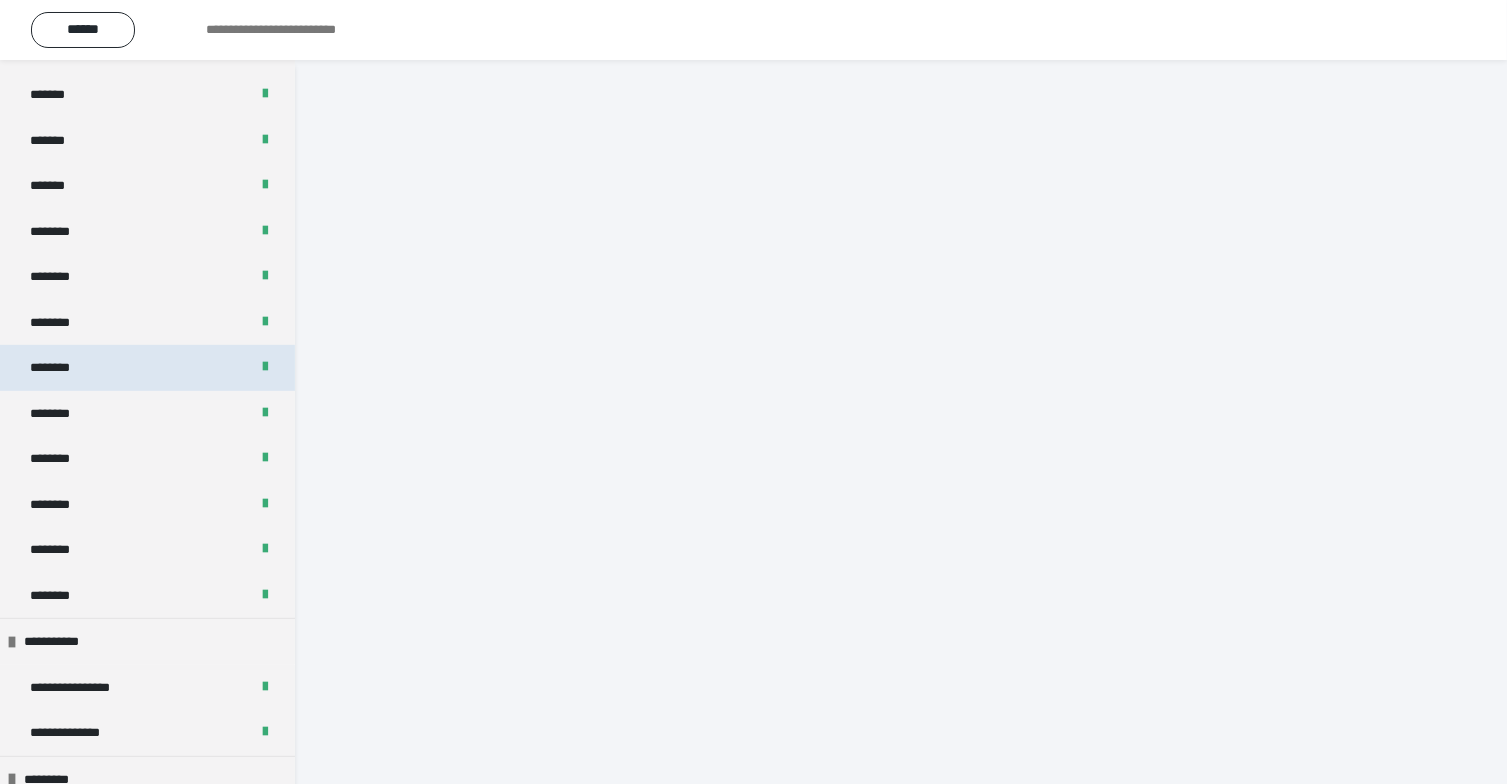 scroll, scrollTop: 60, scrollLeft: 0, axis: vertical 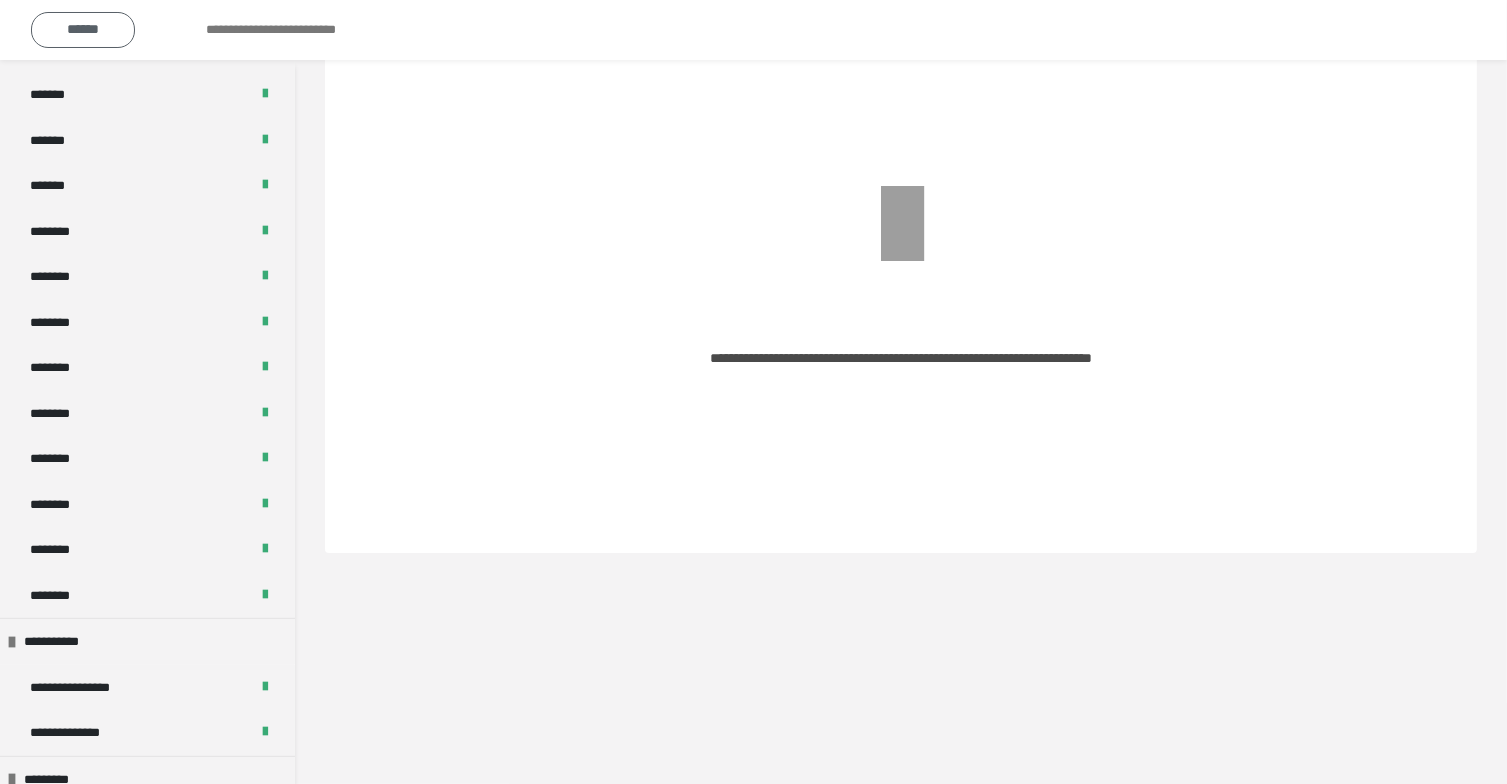 click on "******" at bounding box center (83, 29) 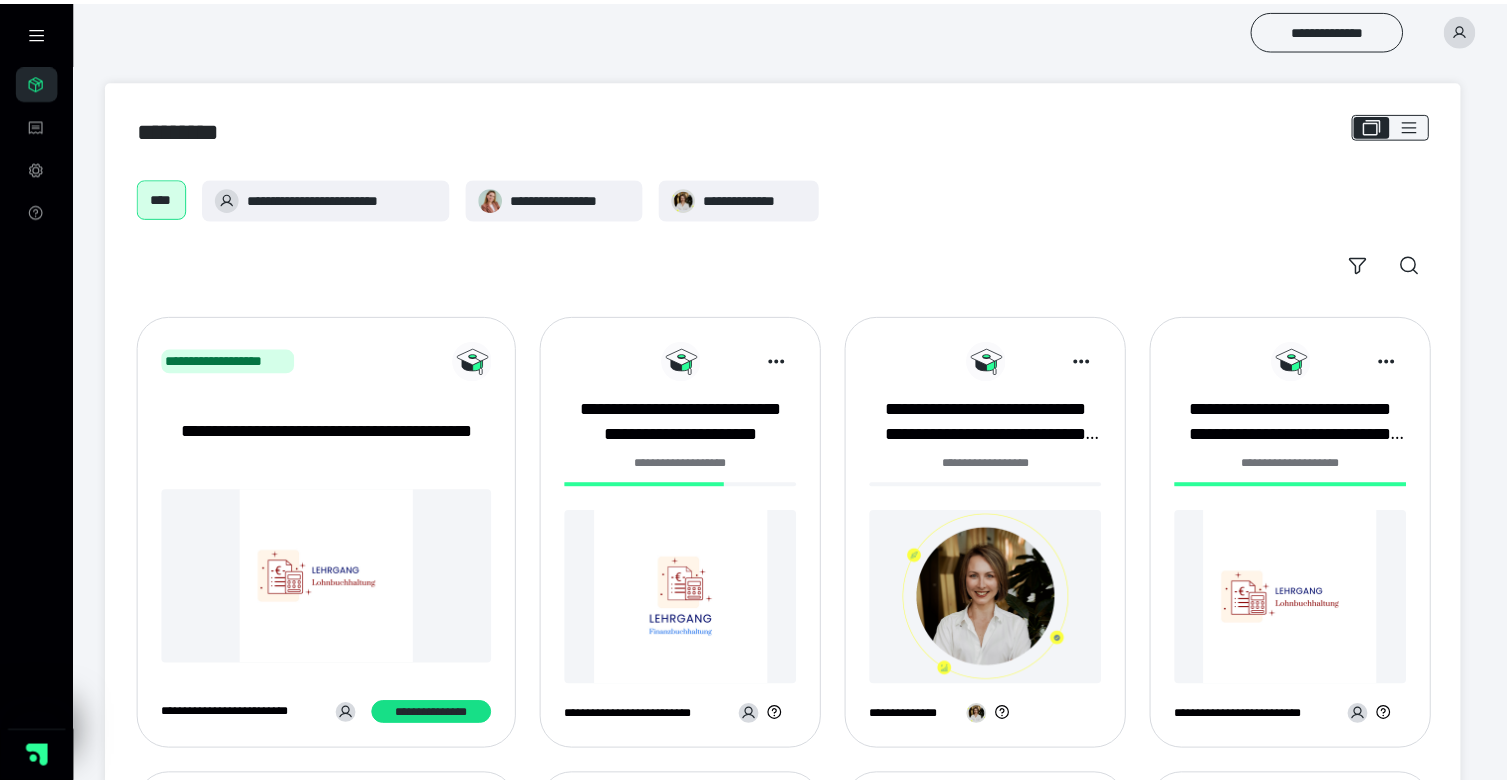 scroll, scrollTop: 0, scrollLeft: 0, axis: both 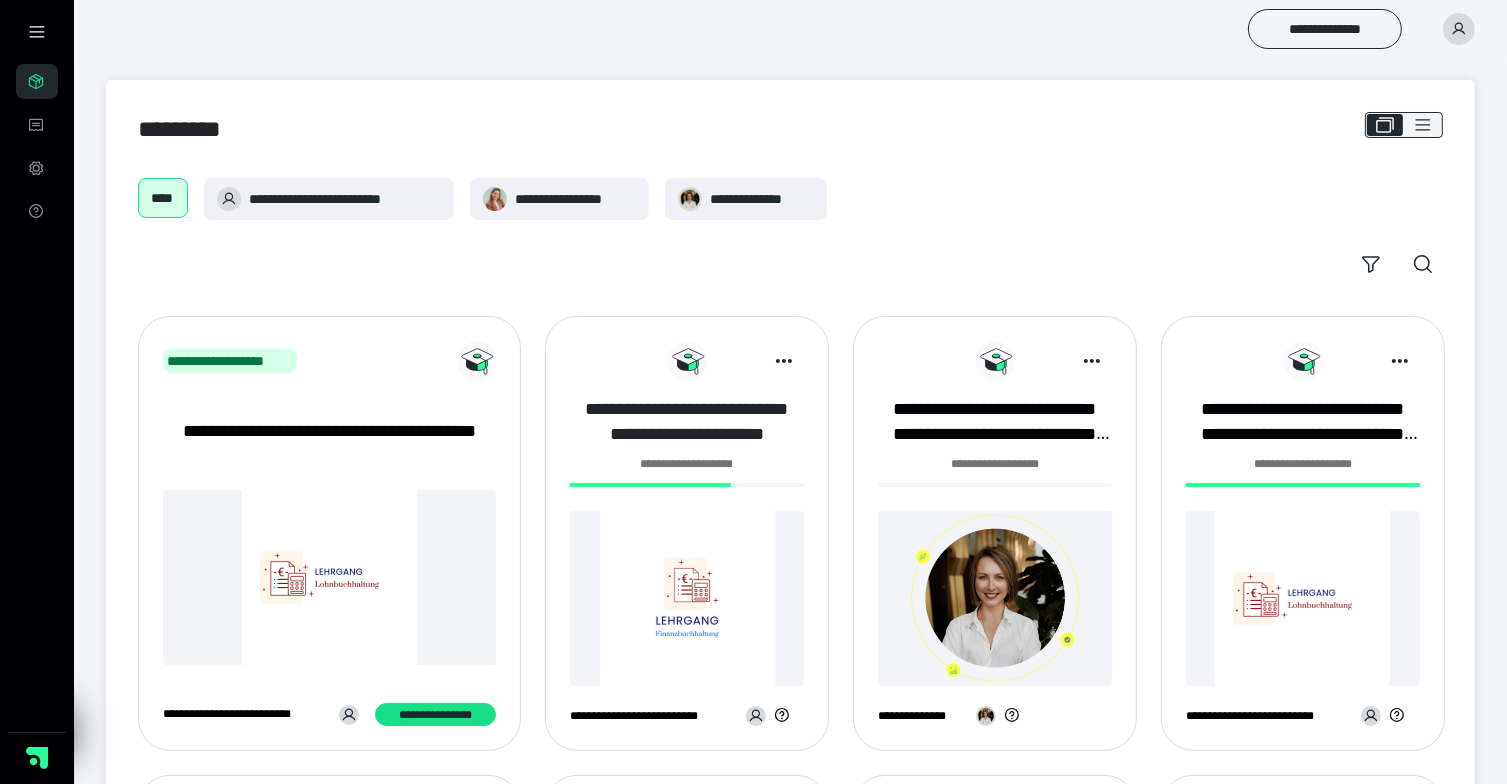 click on "**********" at bounding box center (687, 422) 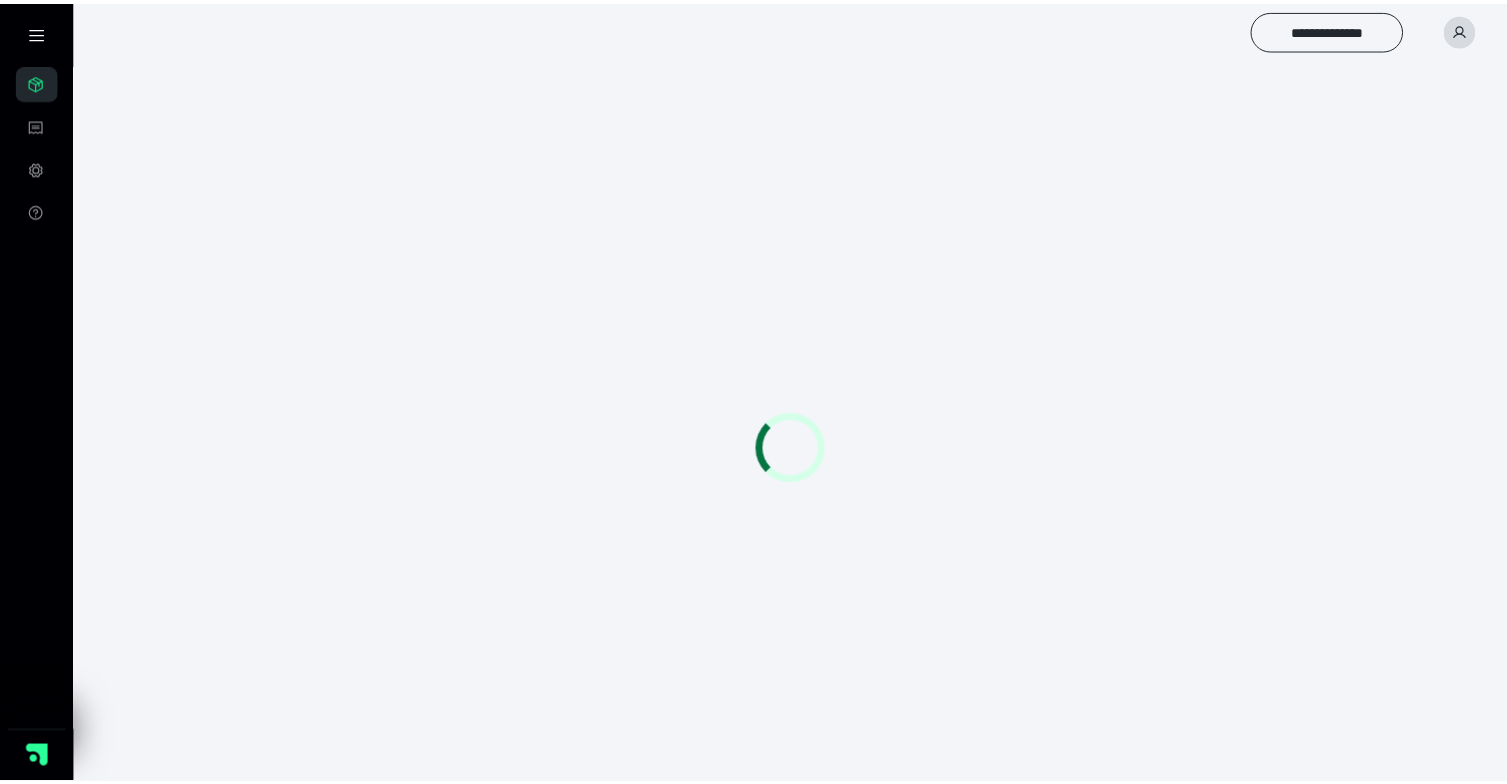 scroll, scrollTop: 0, scrollLeft: 0, axis: both 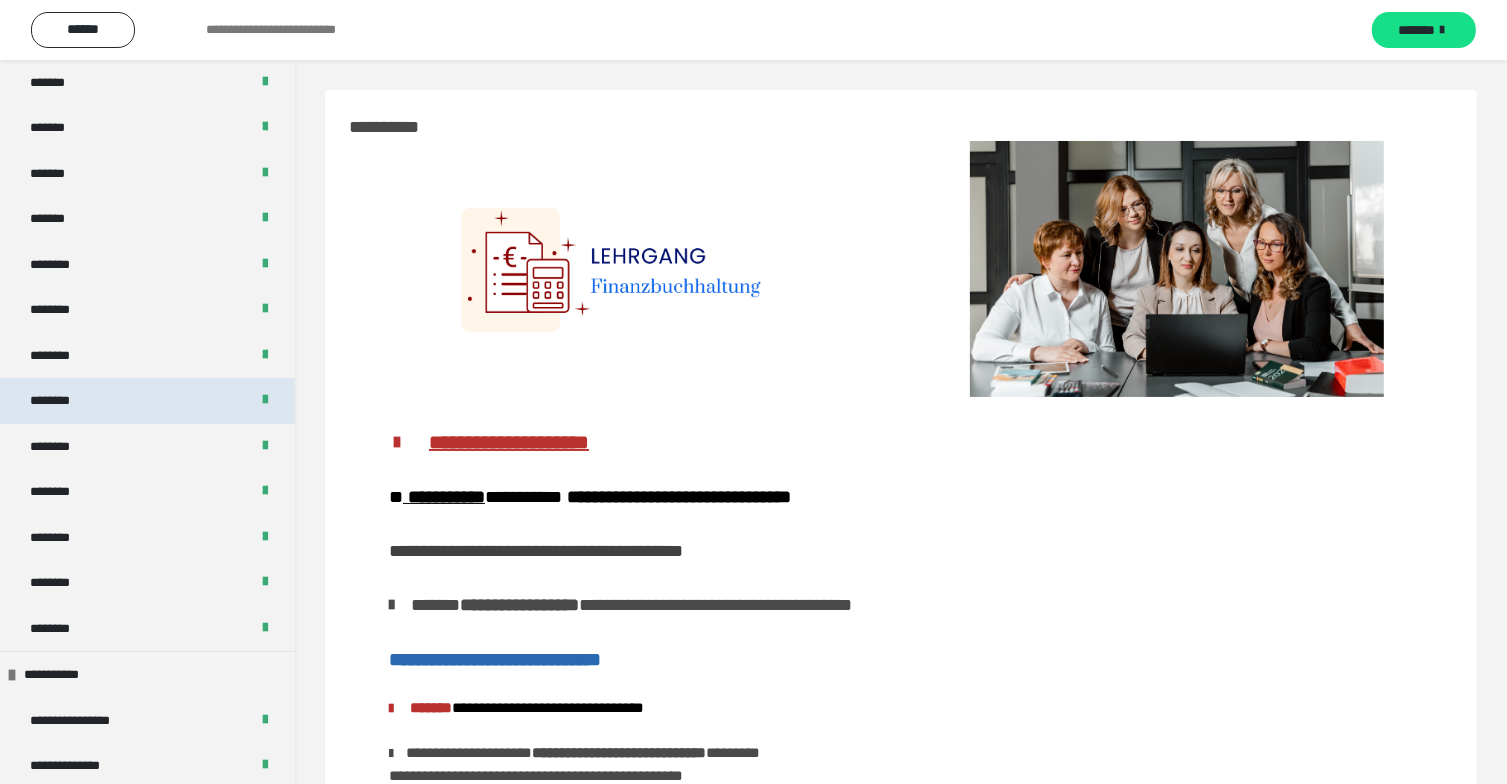 click on "********" at bounding box center (60, 401) 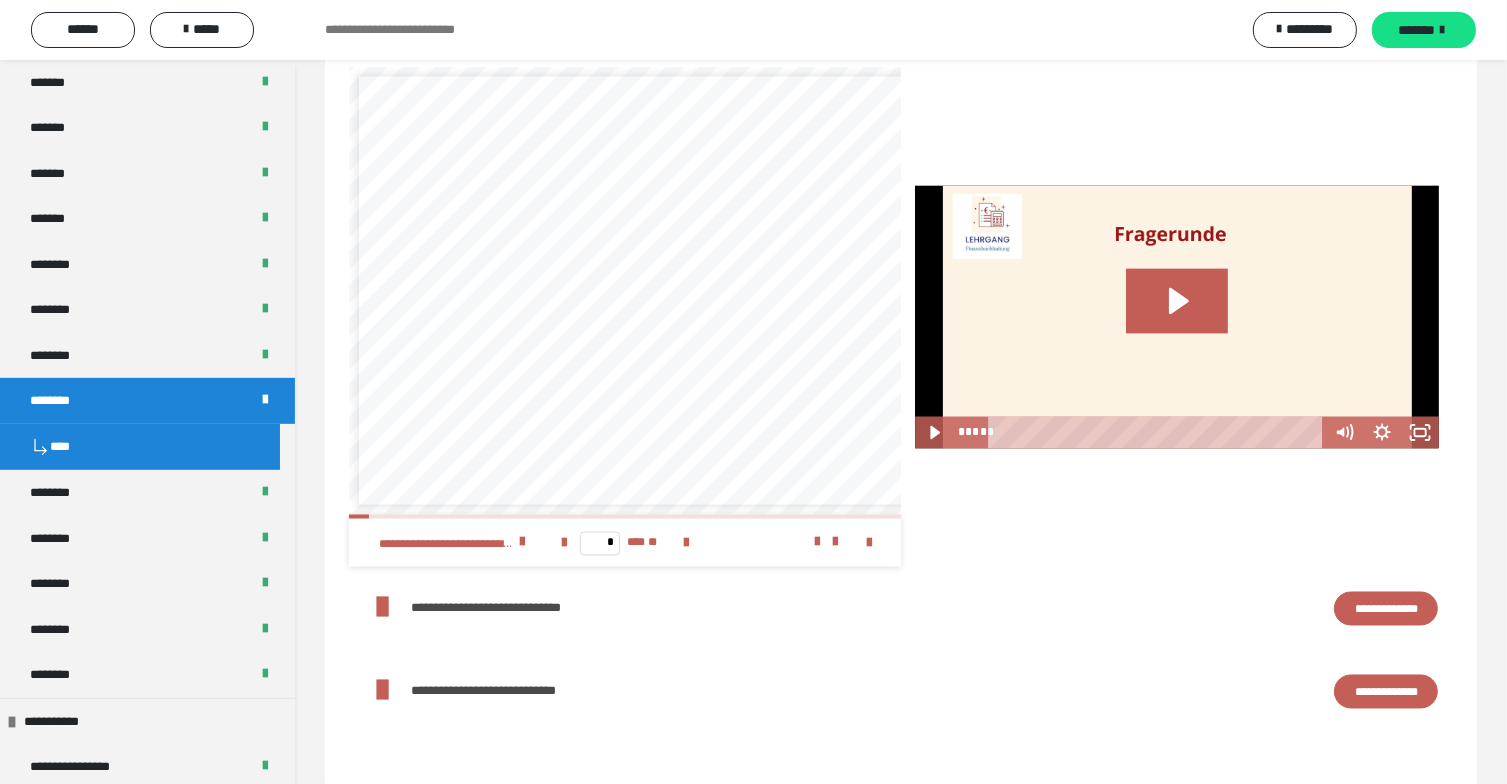 scroll, scrollTop: 3412, scrollLeft: 0, axis: vertical 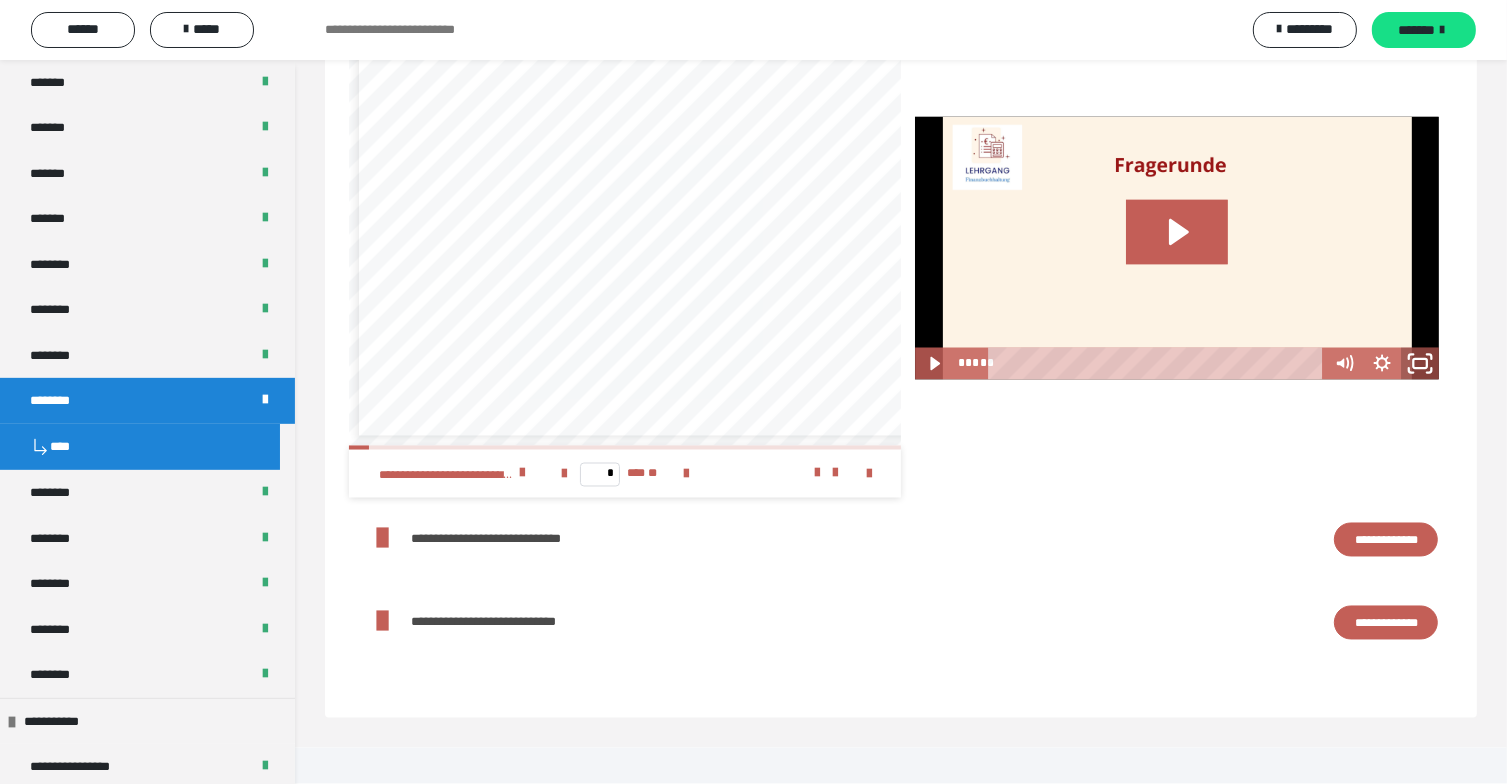 click 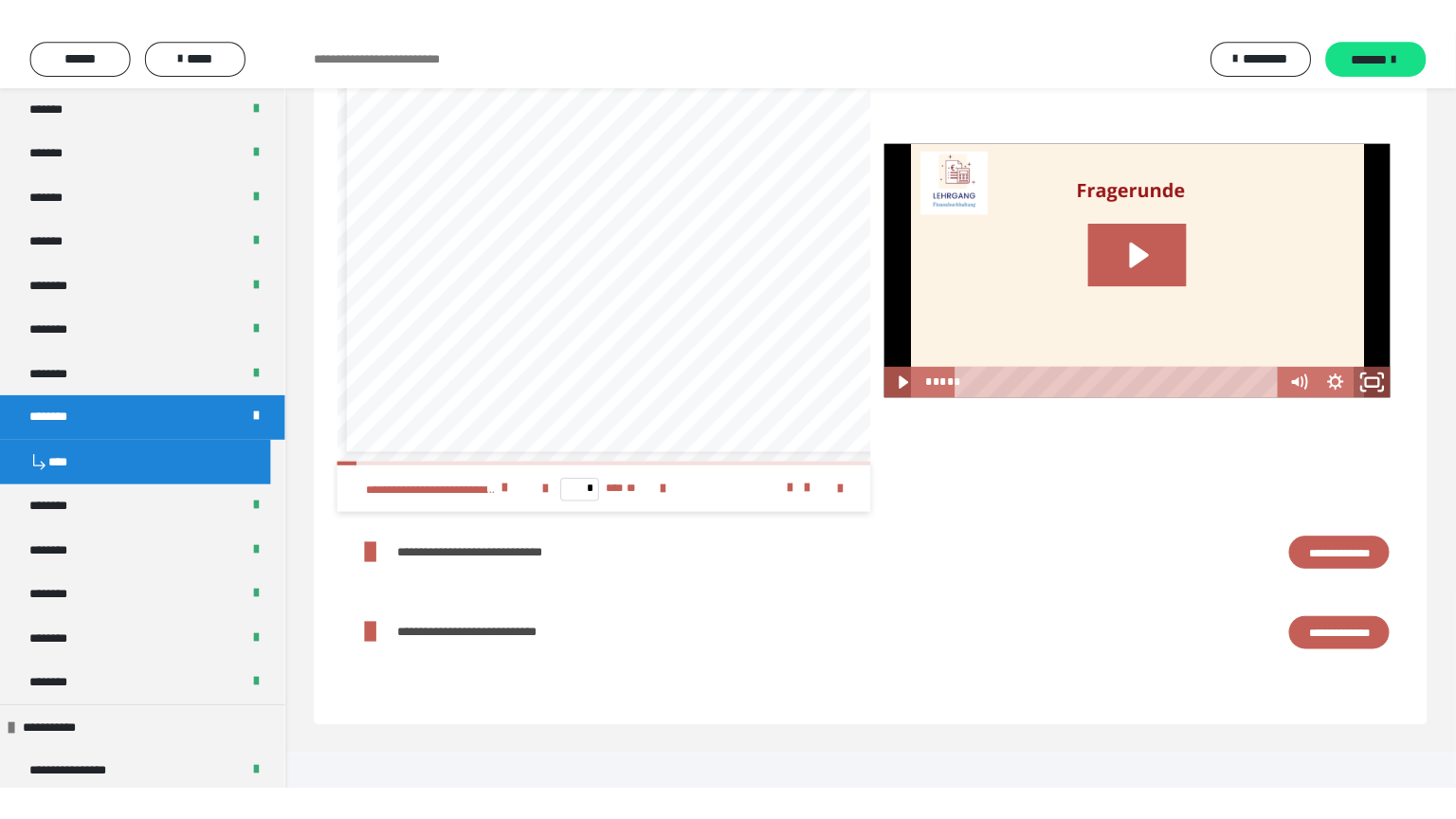 scroll, scrollTop: 3201, scrollLeft: 0, axis: vertical 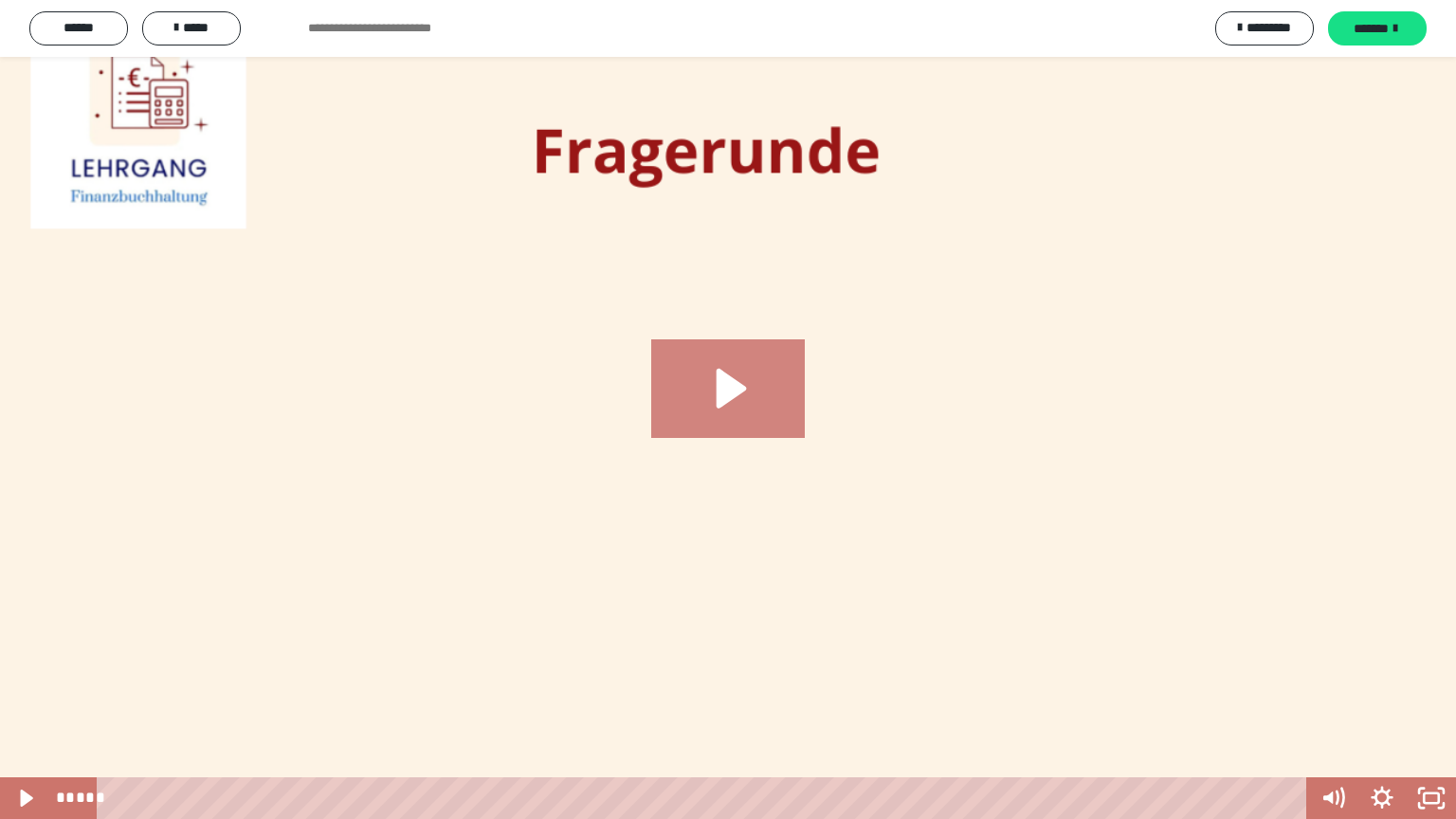 click 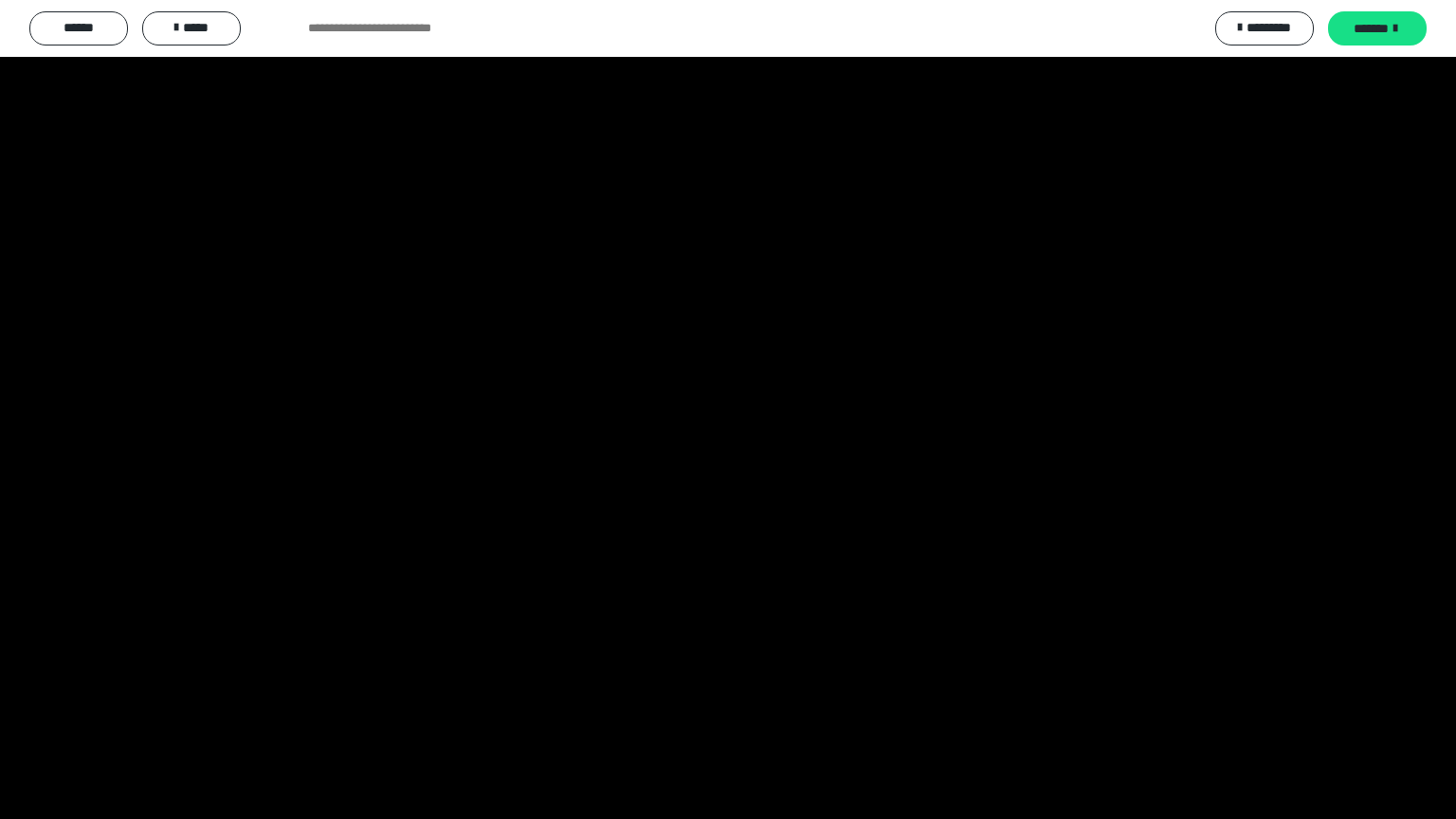 click at bounding box center [728, 410] 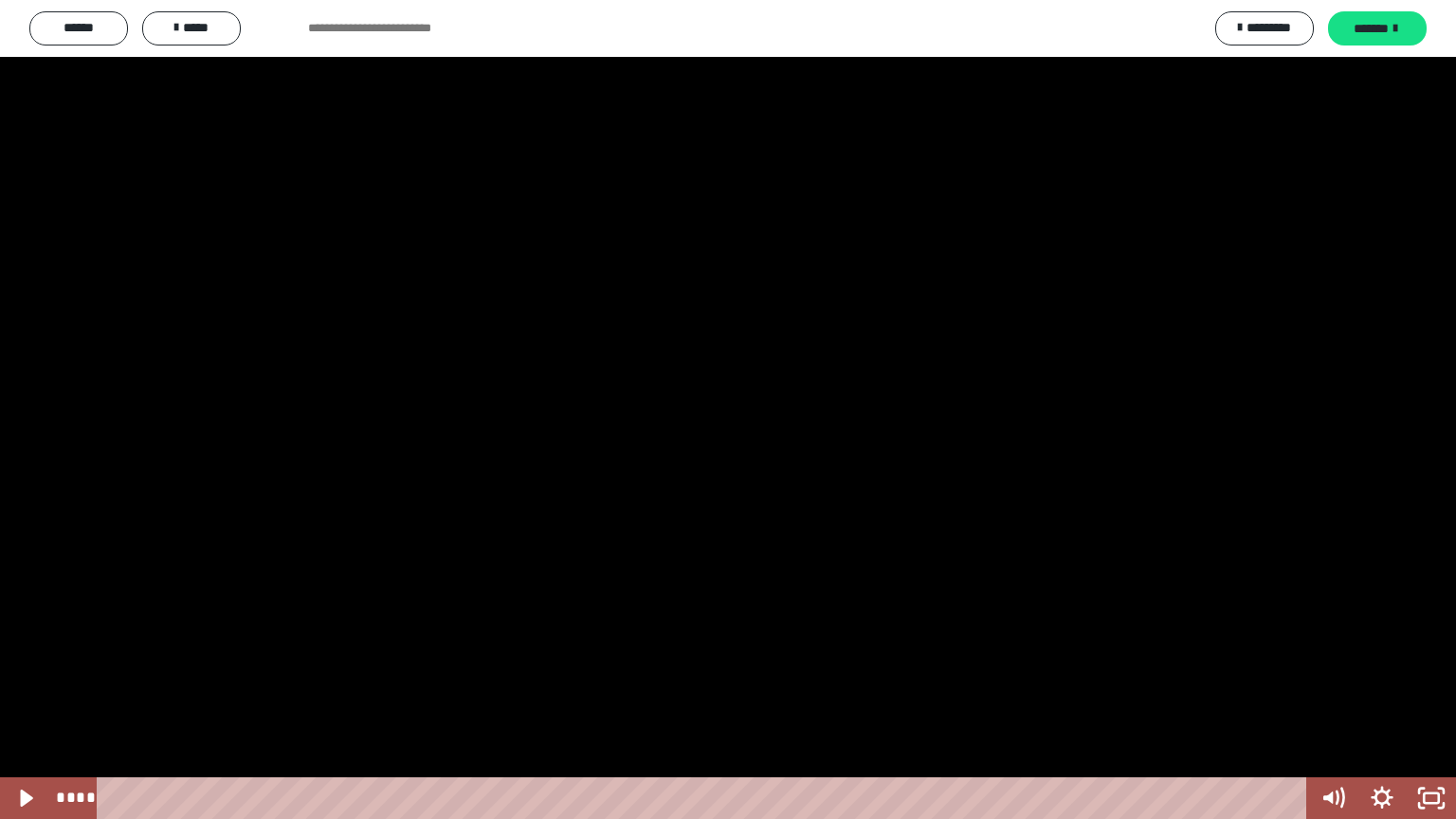 click at bounding box center [728, 410] 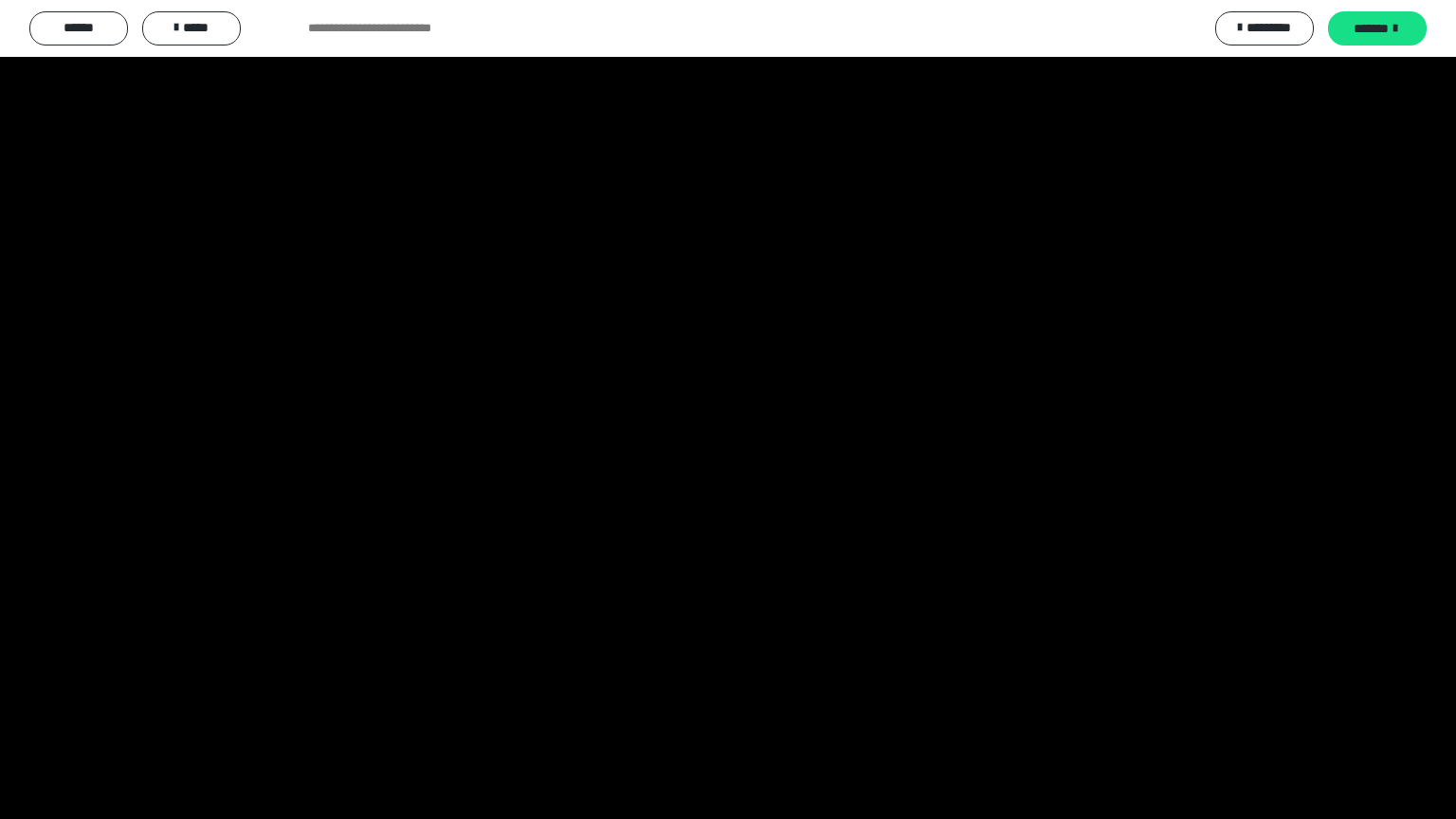 type 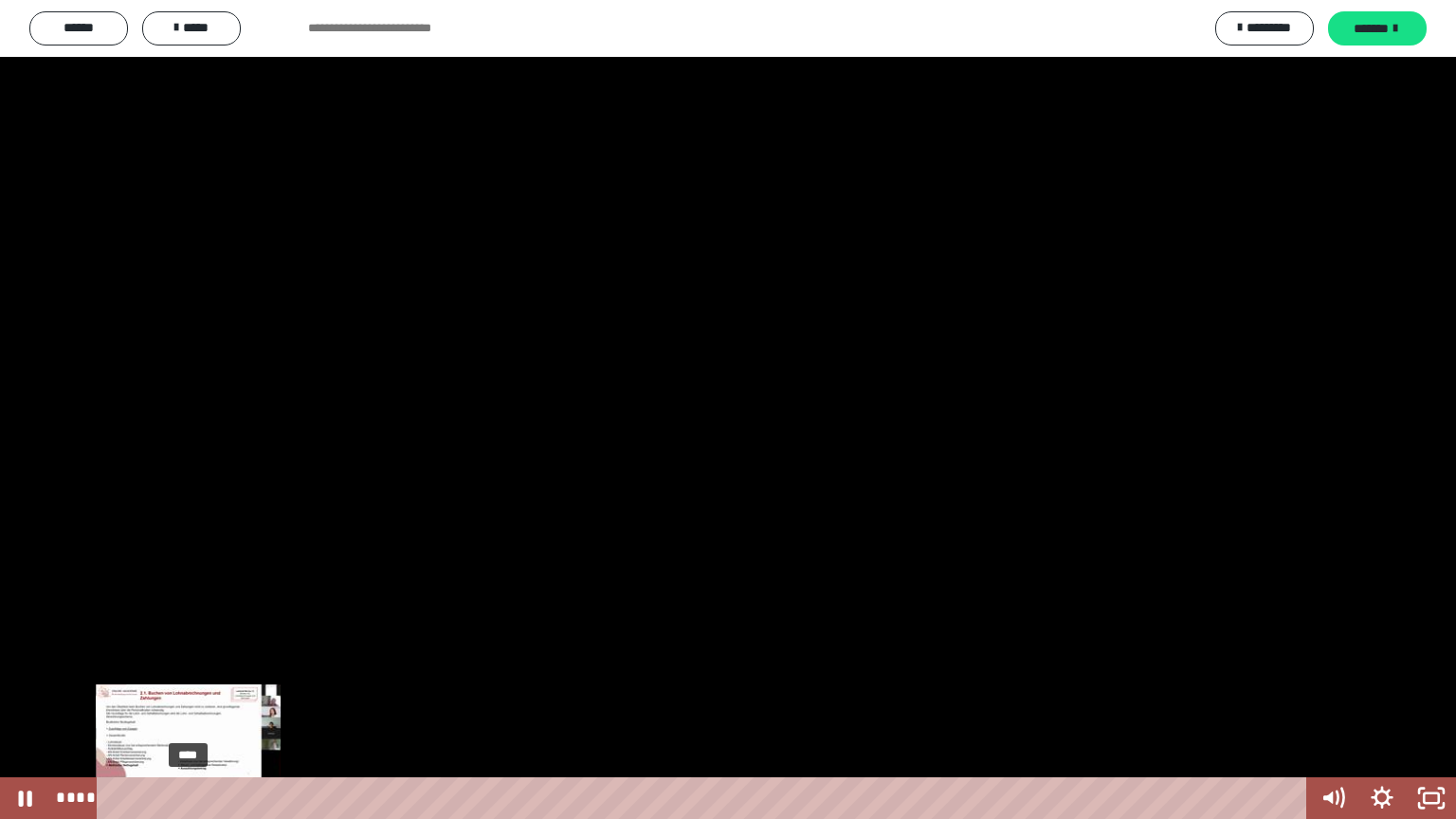 click on "****" at bounding box center (705, 798) 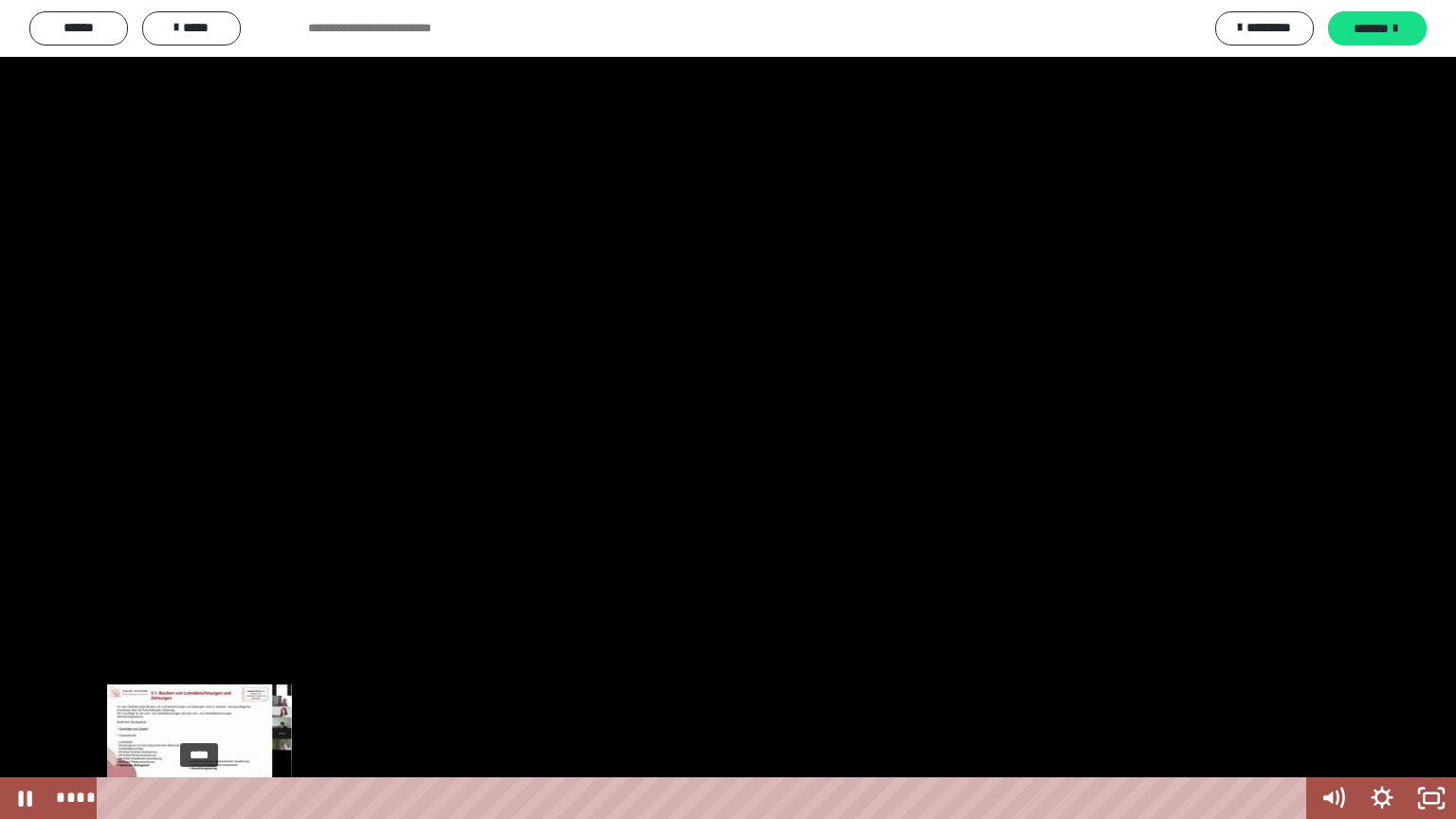 click on "****" at bounding box center (705, 798) 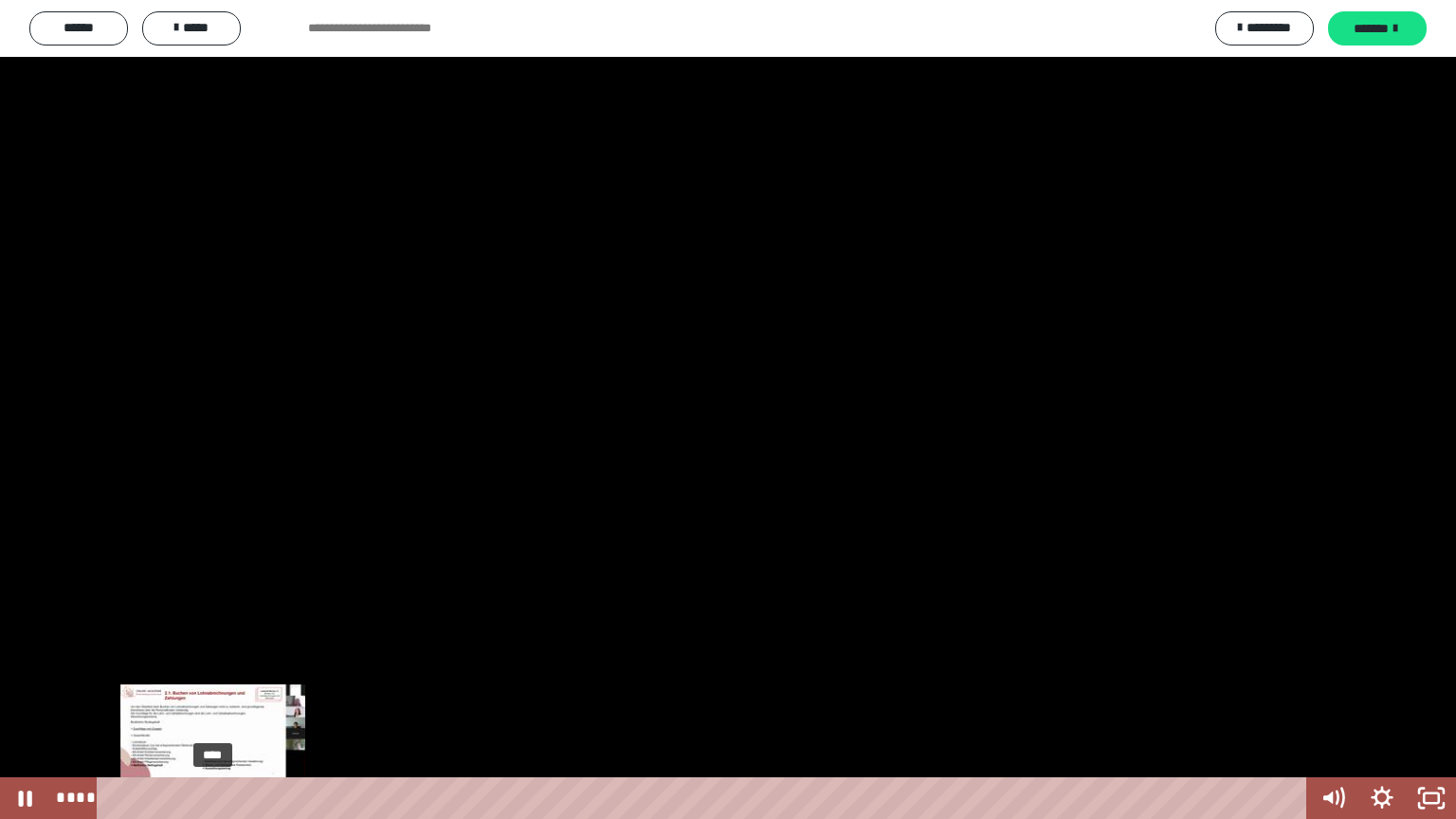 click on "****" at bounding box center (705, 798) 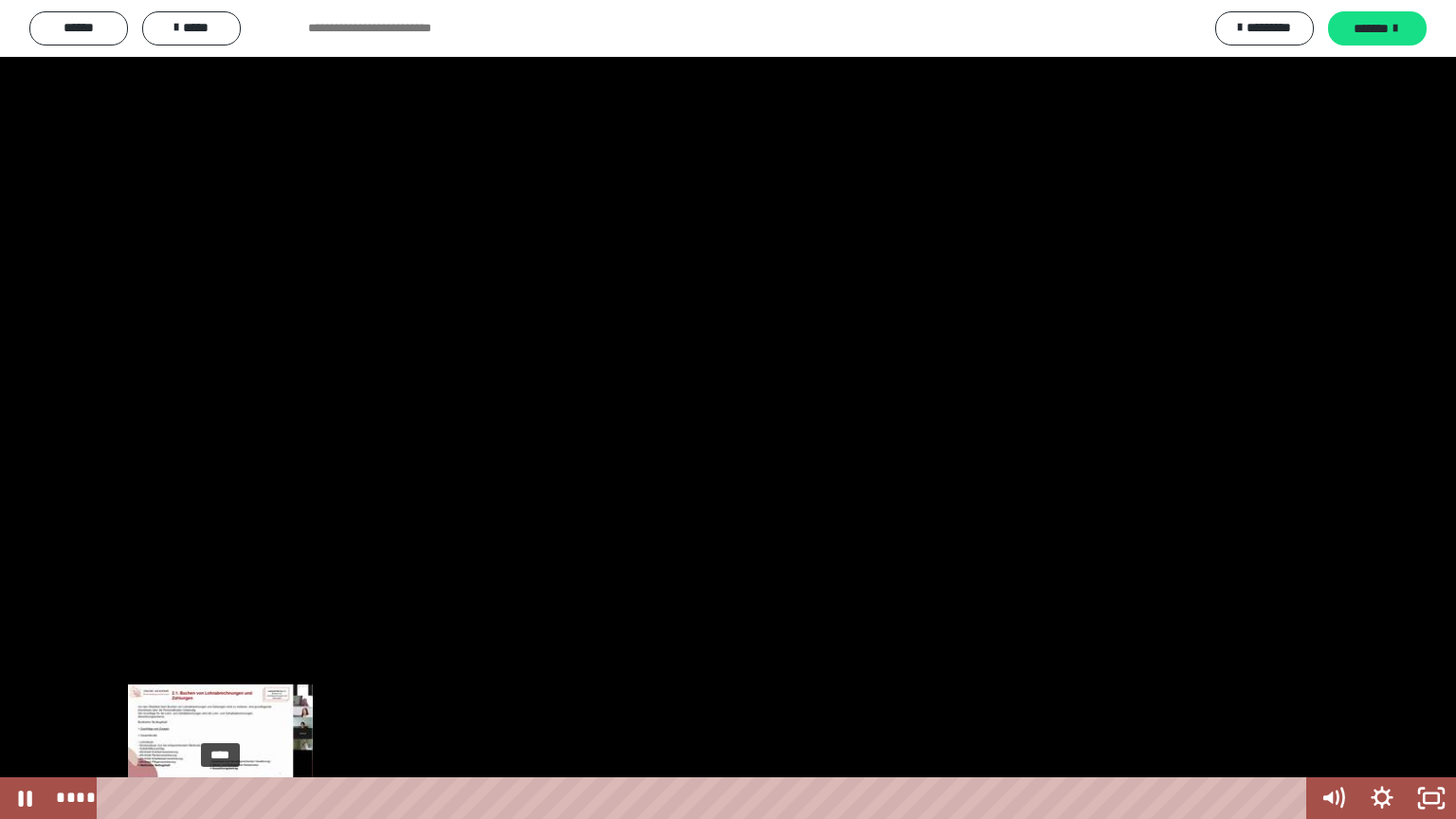 click on "****" at bounding box center (705, 798) 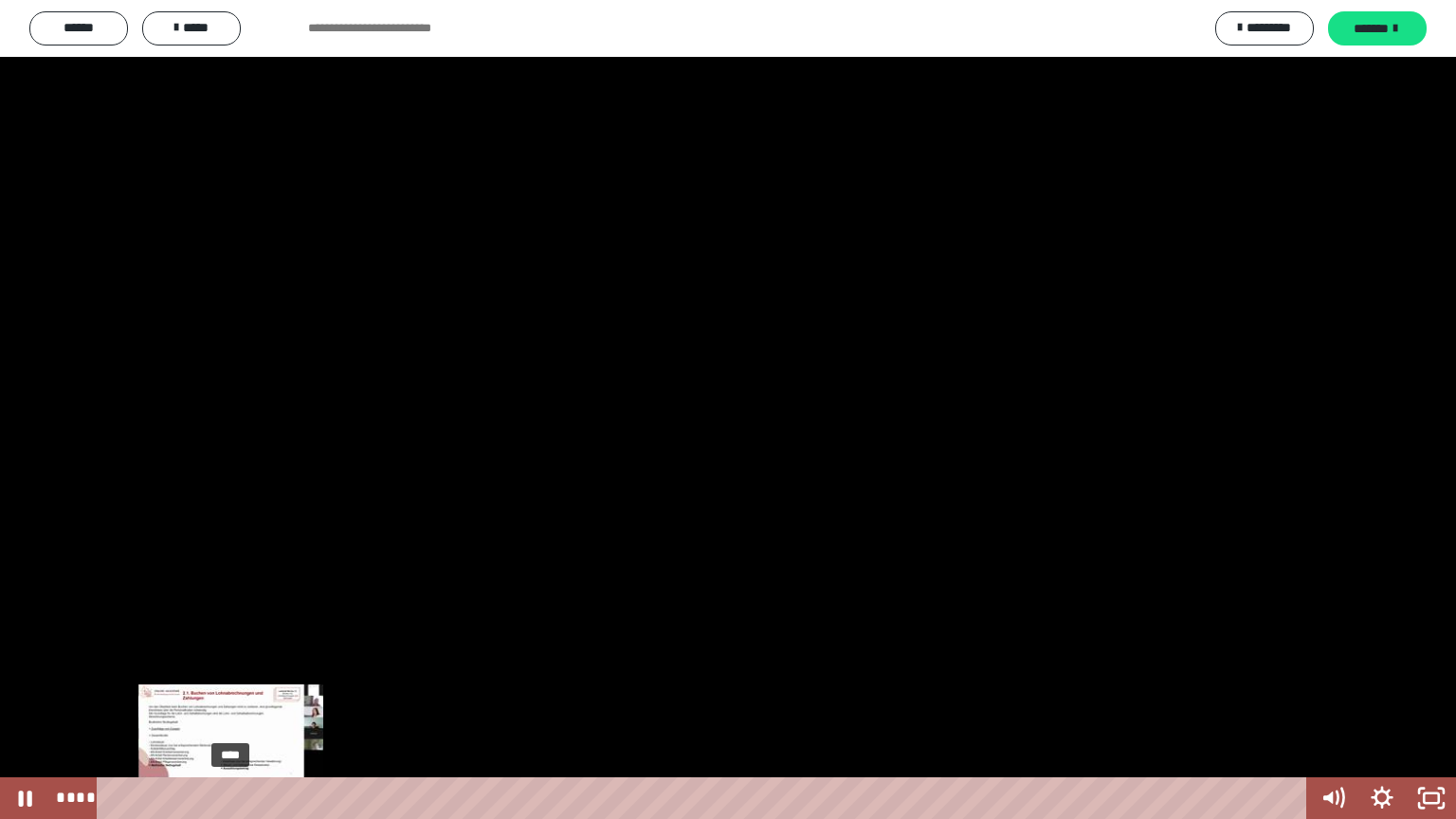 click on "****" at bounding box center (705, 798) 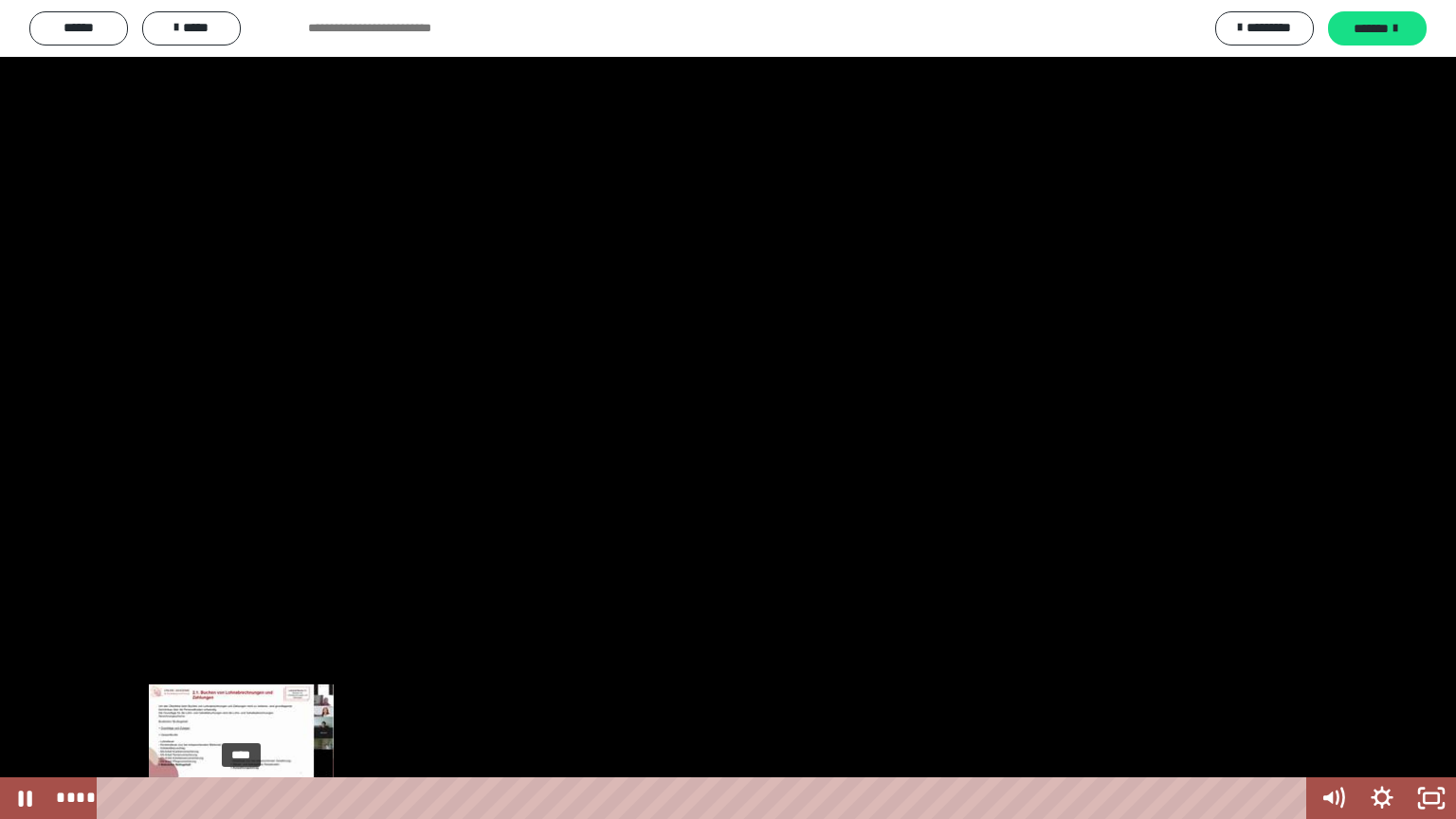 click on "****" at bounding box center (705, 798) 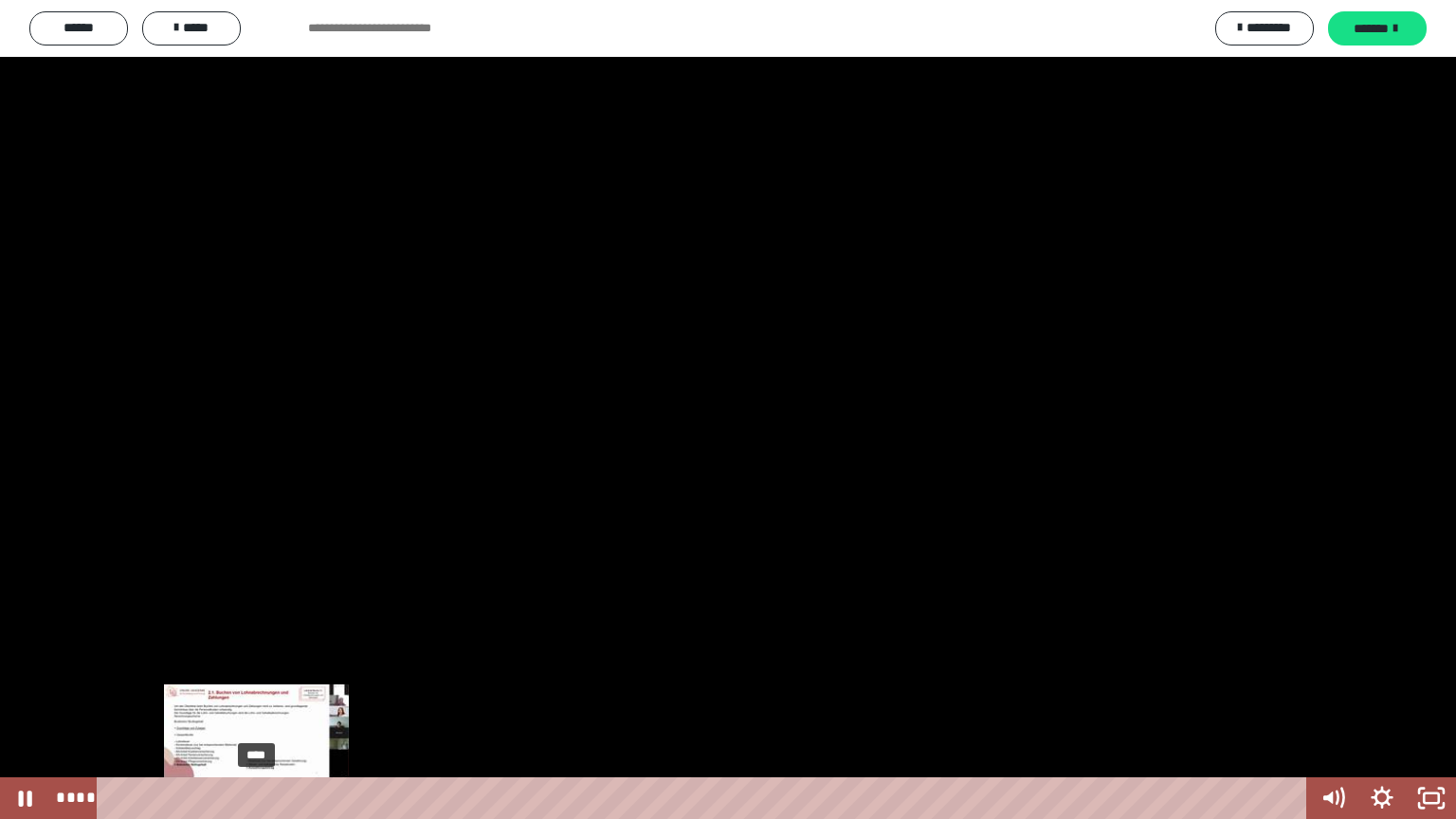click on "****" at bounding box center (705, 798) 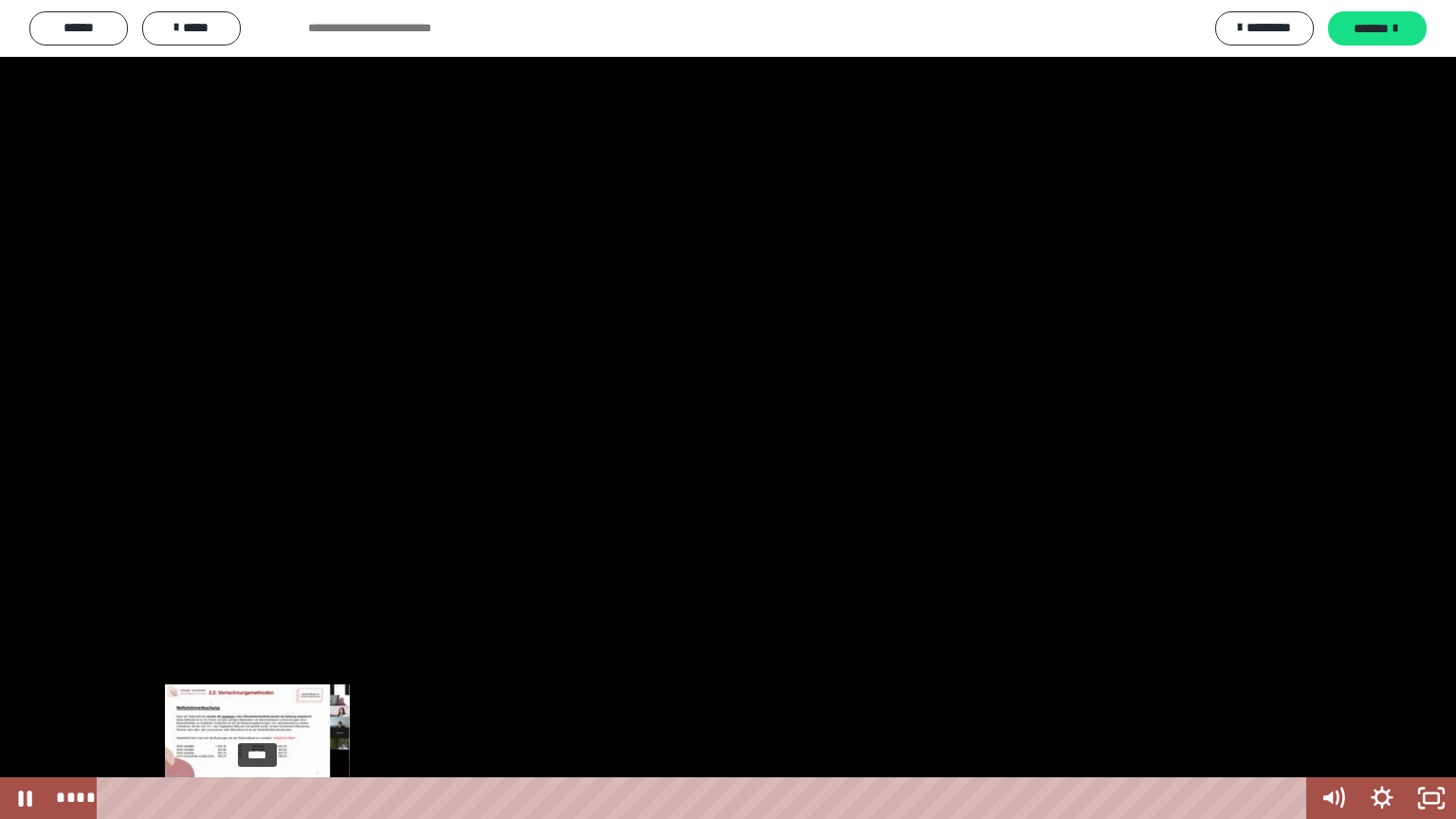 click at bounding box center (258, 798) 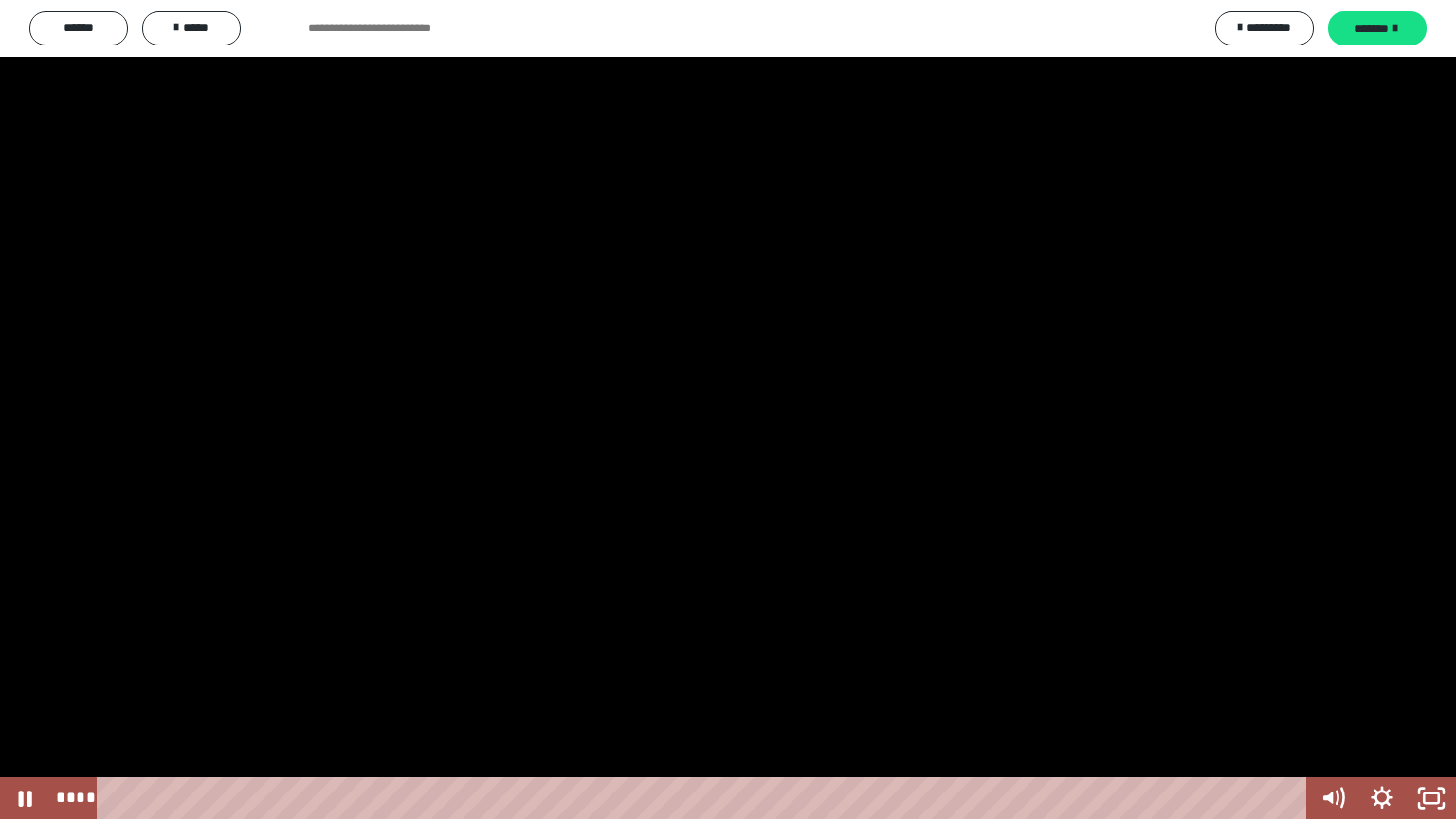 click at bounding box center [728, 410] 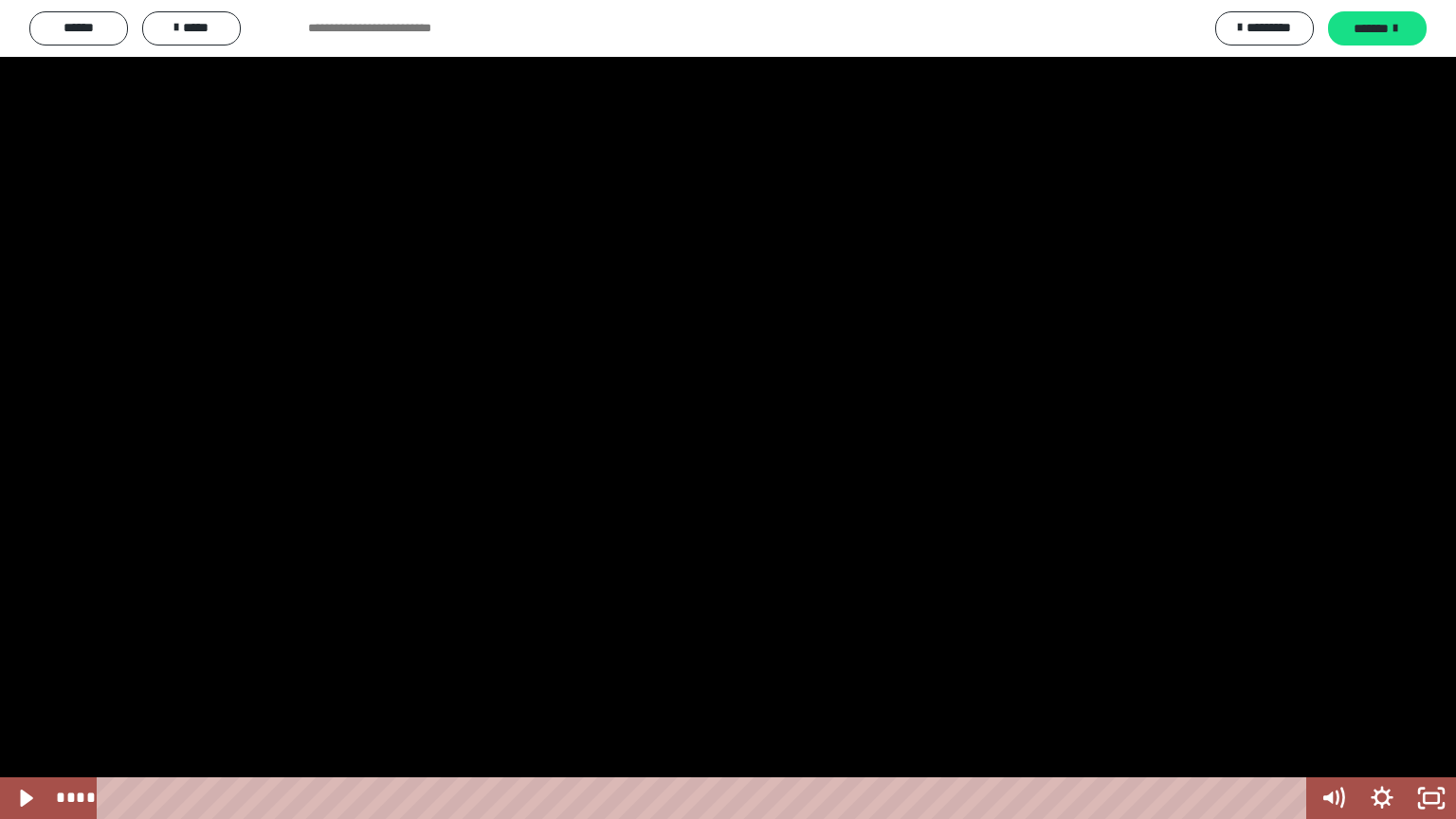 click at bounding box center [728, 410] 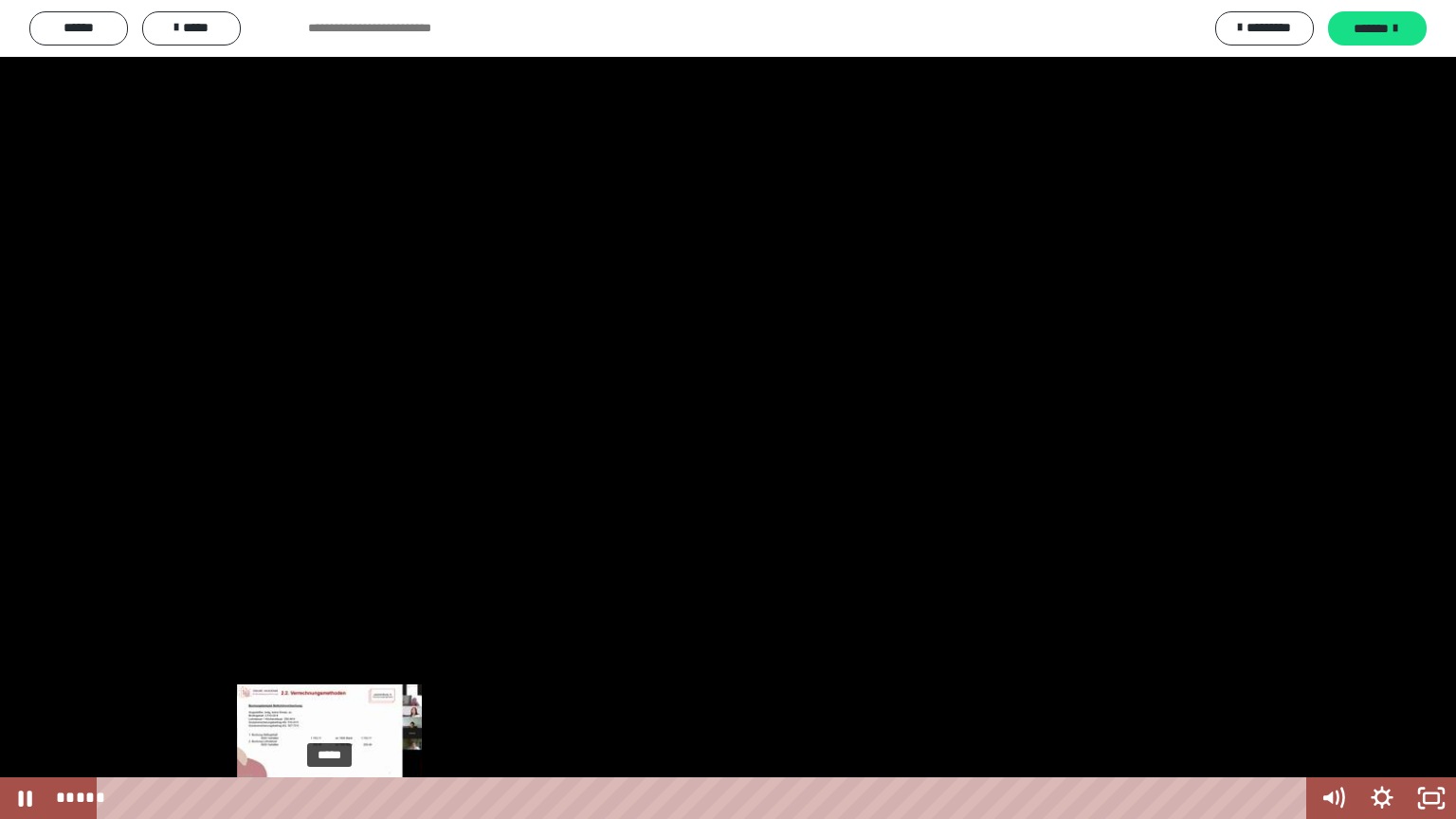 click on "*****" at bounding box center (705, 798) 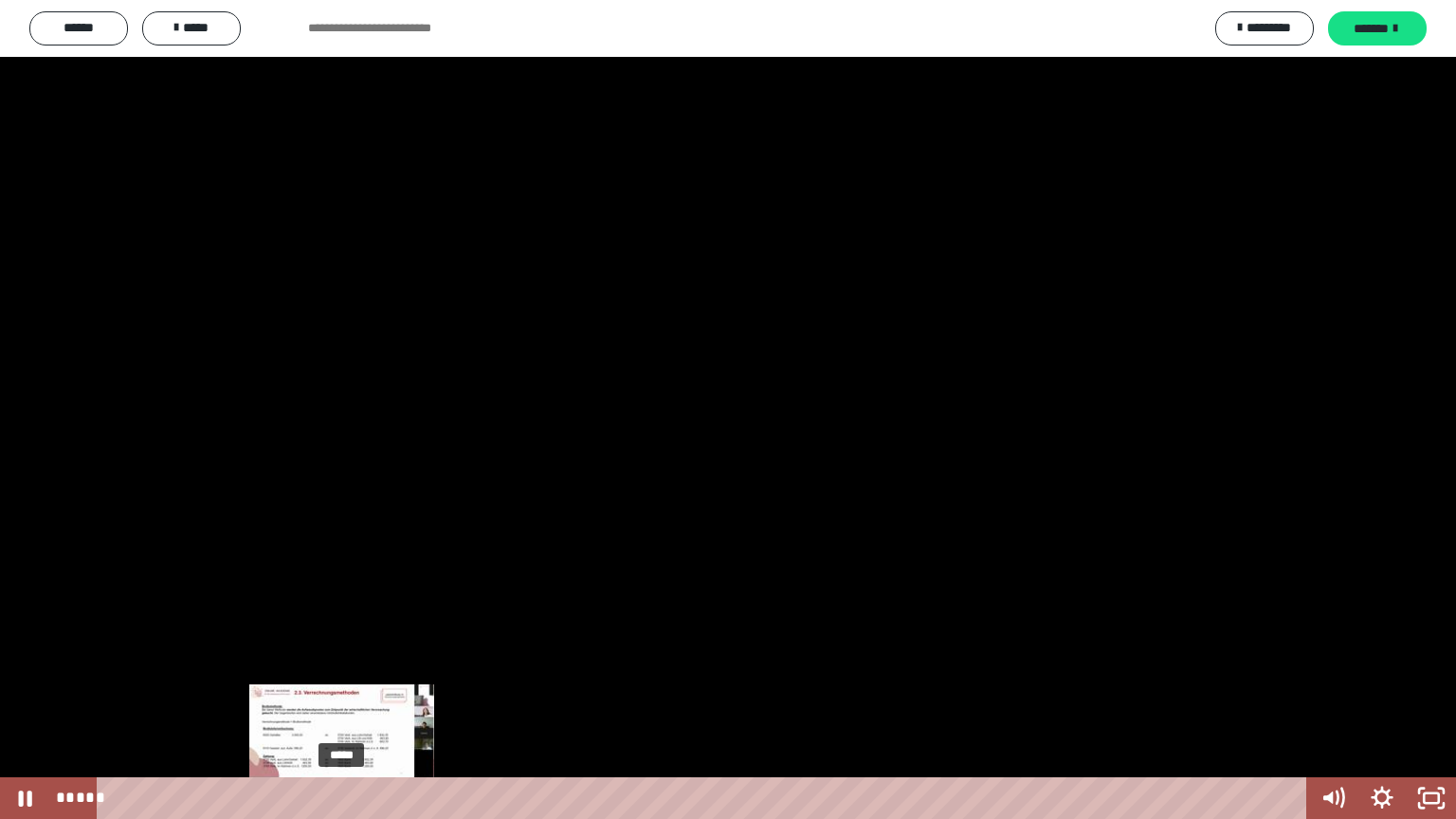 click on "*****" at bounding box center [705, 798] 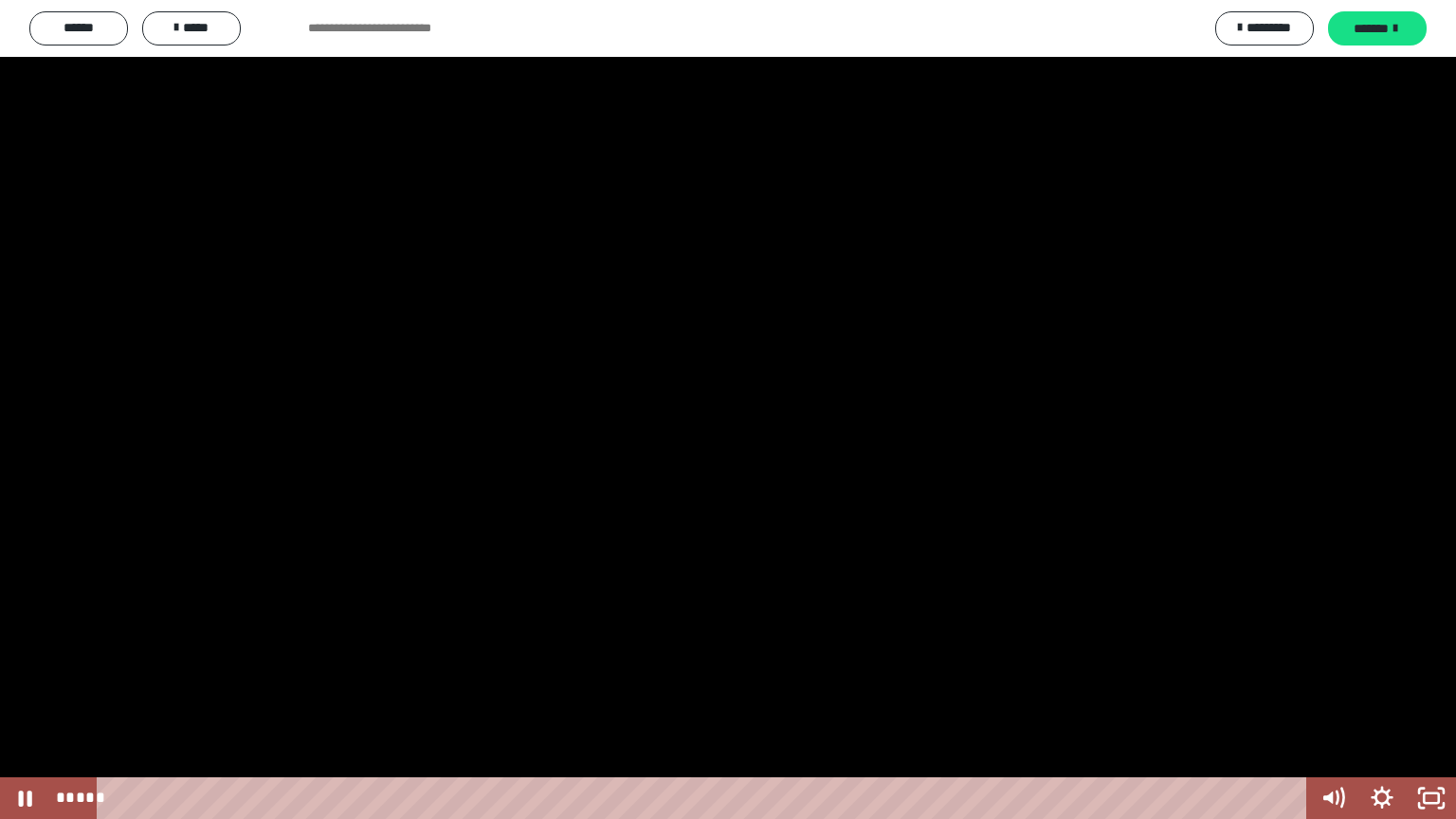 click at bounding box center [728, 410] 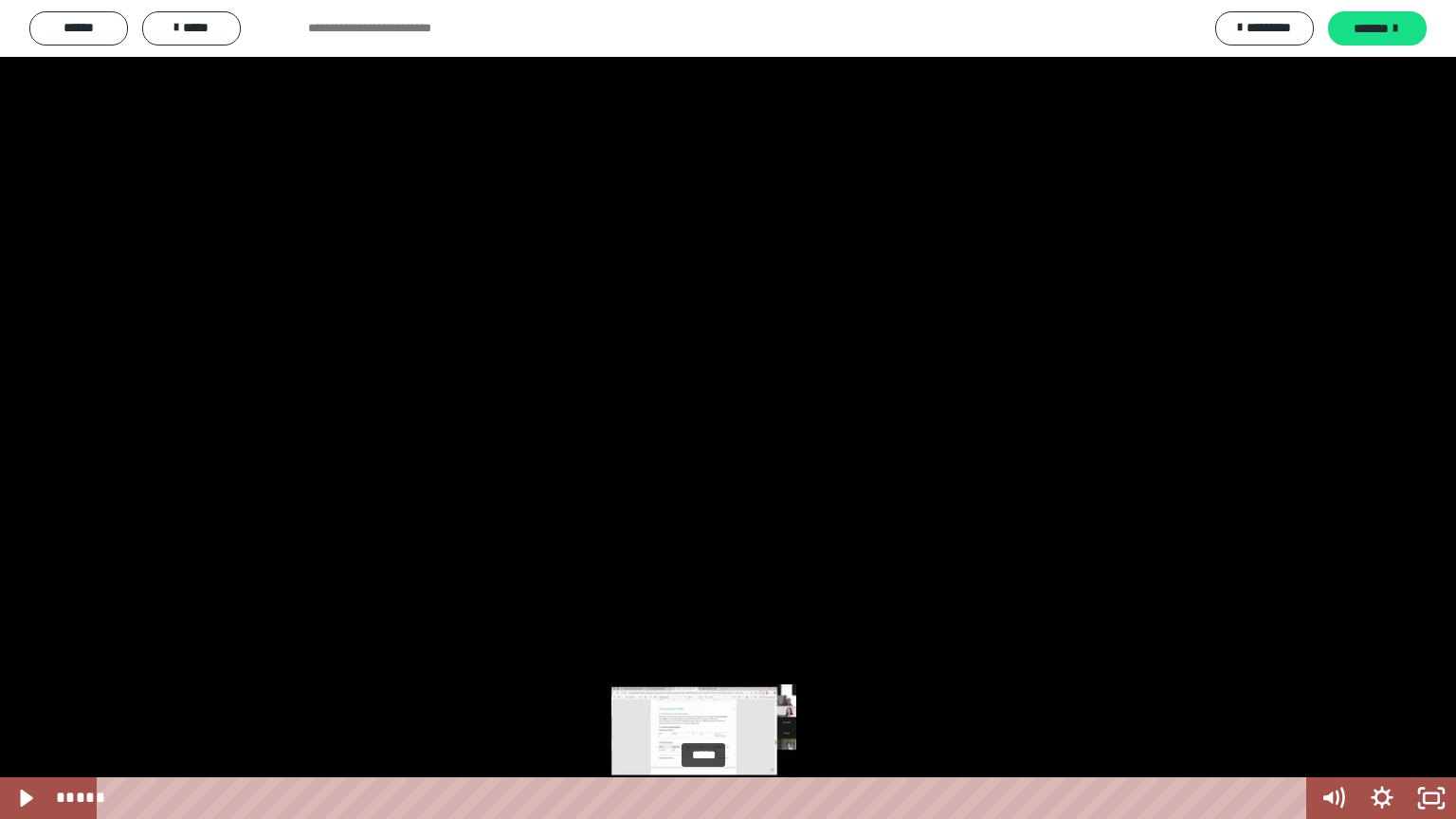 click on "*****" at bounding box center (705, 798) 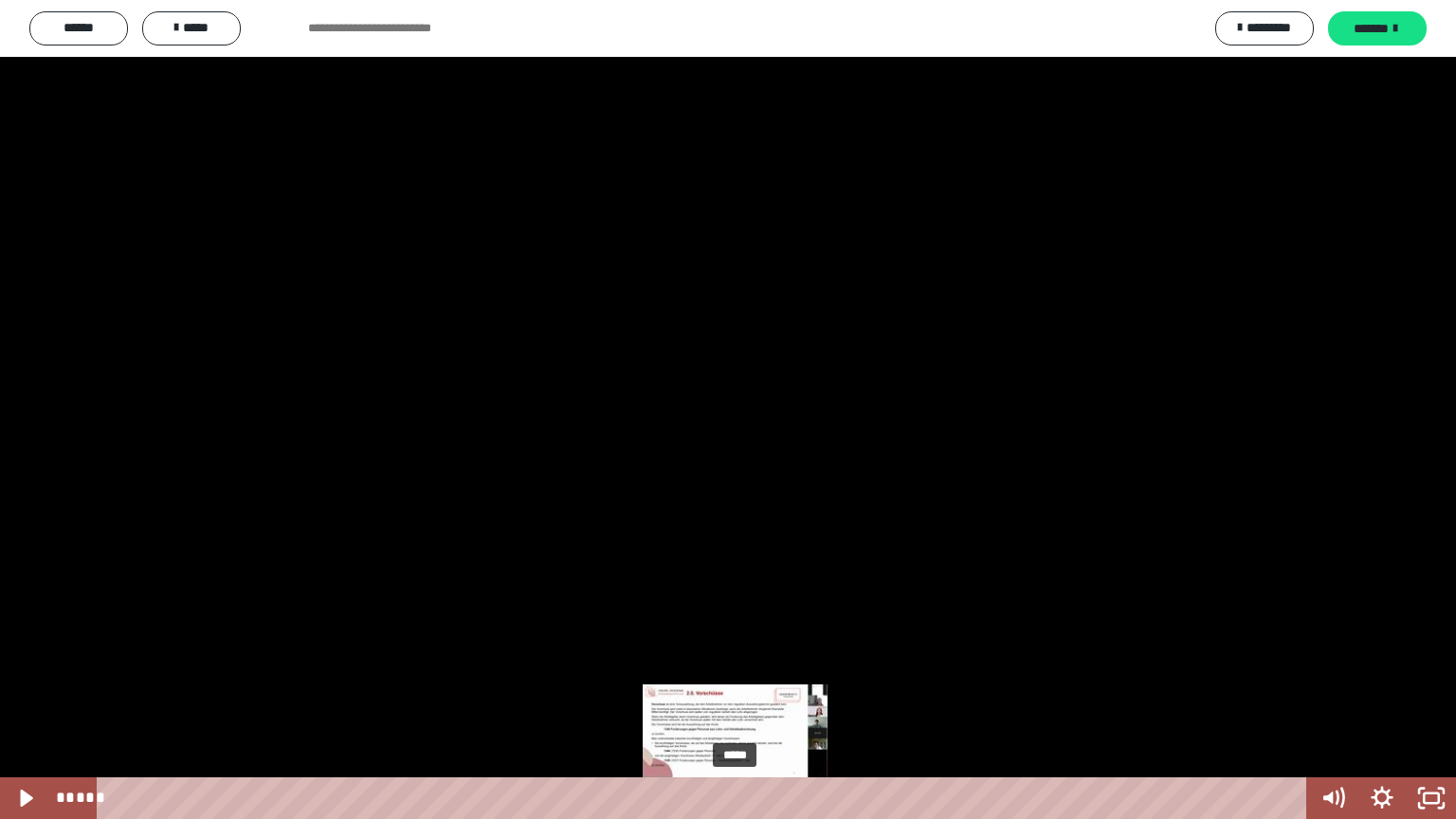 click on "*****" at bounding box center [705, 798] 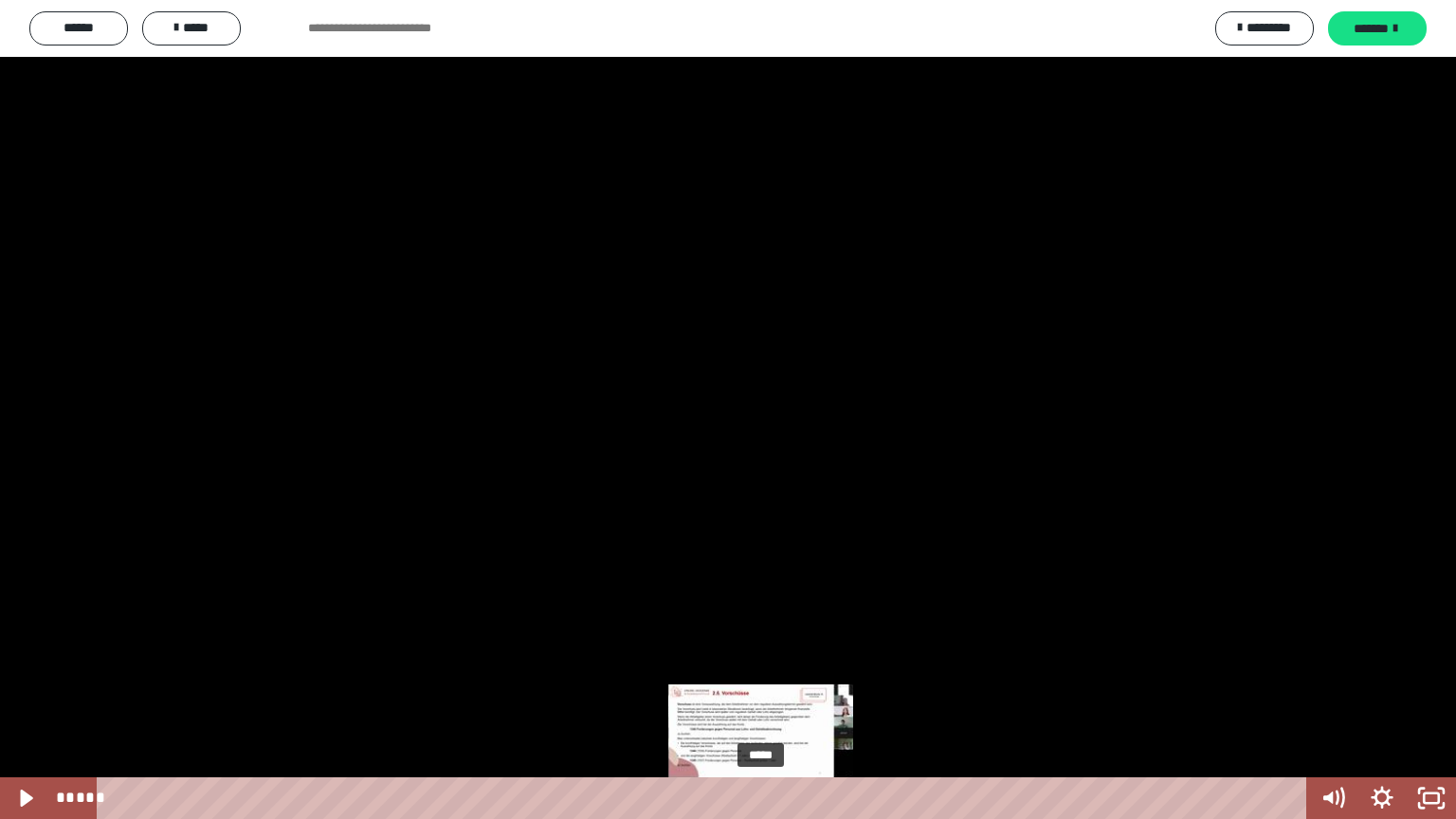 click on "*****" at bounding box center [705, 798] 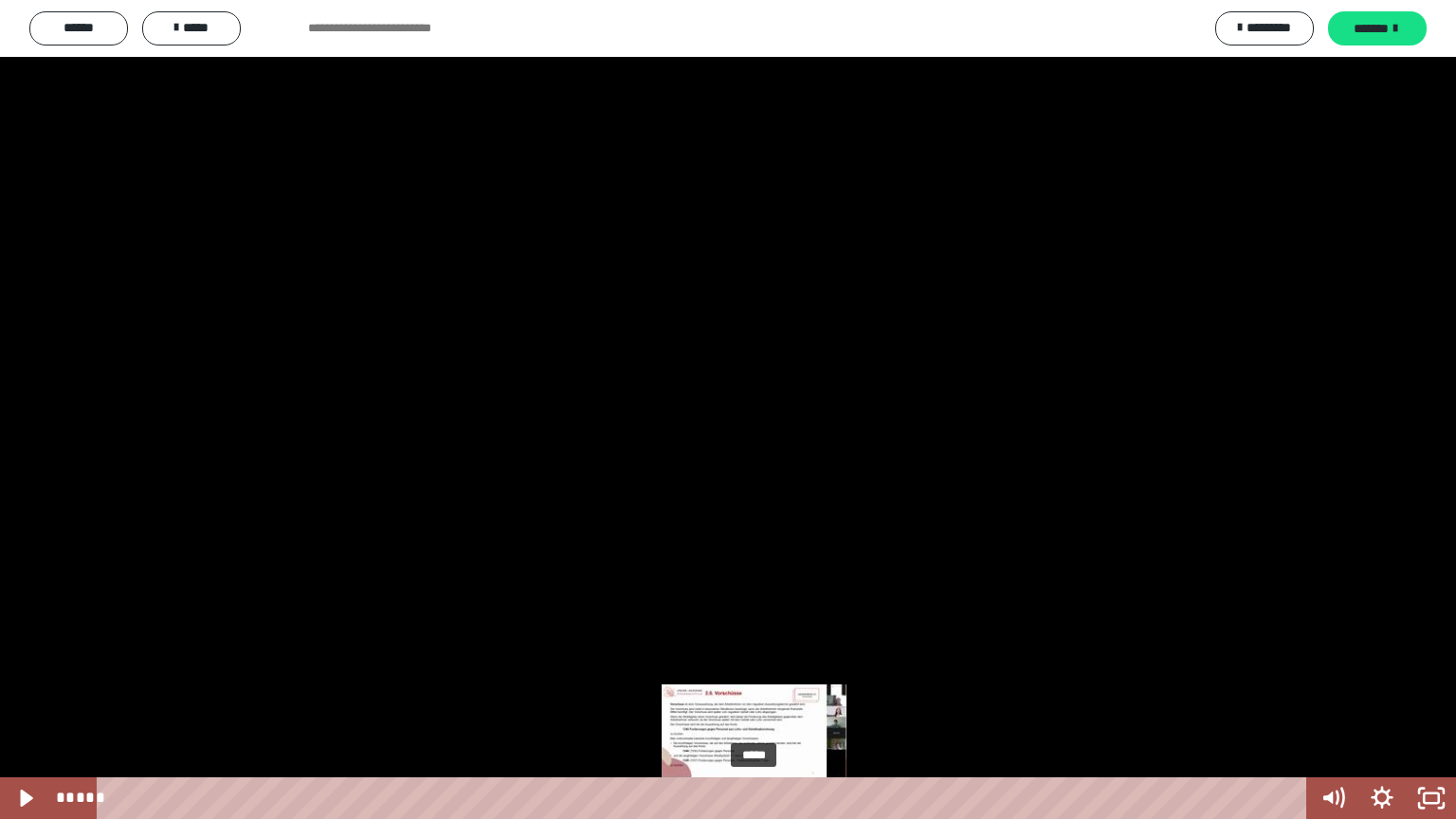 click at bounding box center (759, 798) 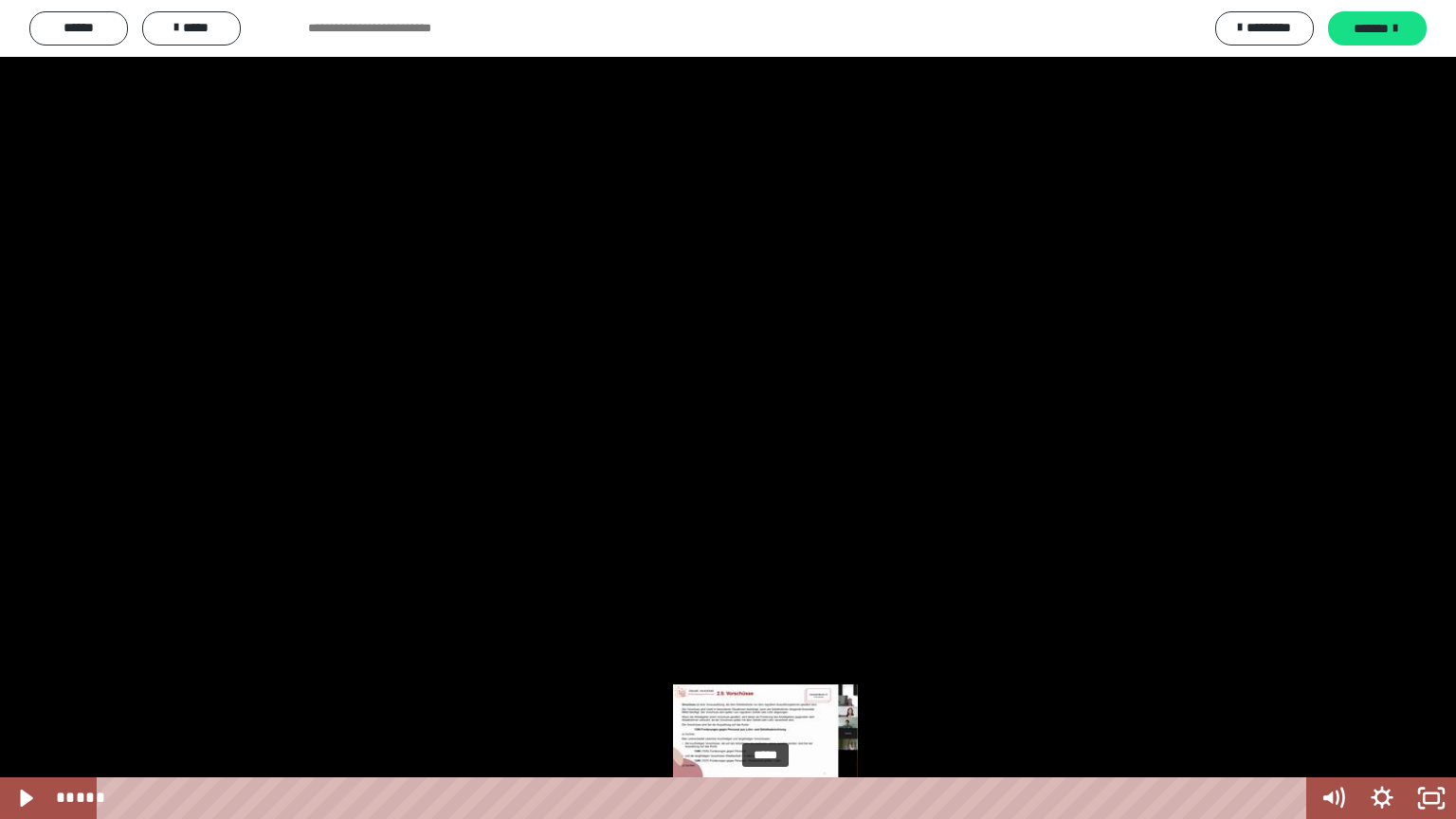 click on "*****" at bounding box center (705, 798) 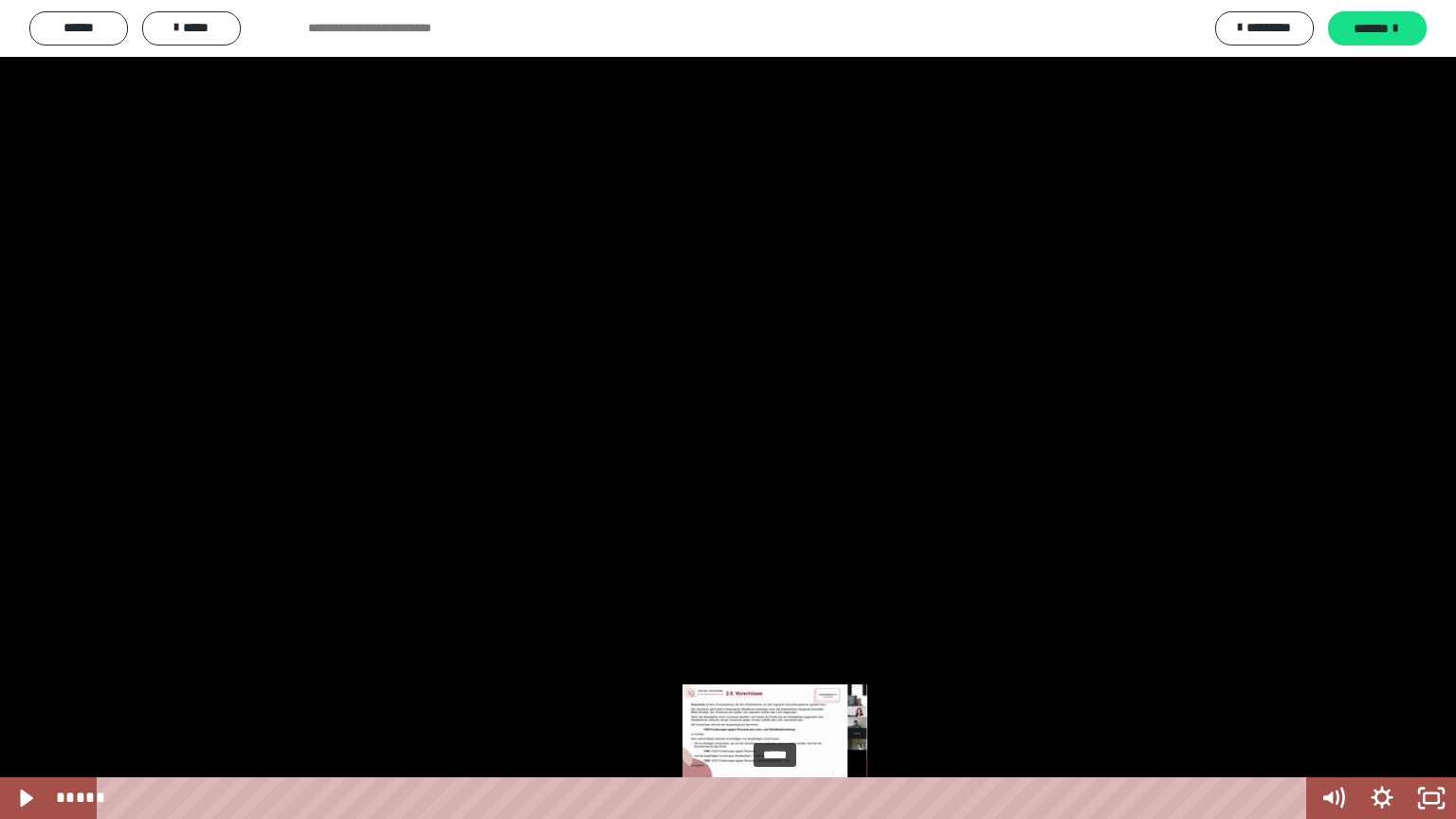 click on "*****" at bounding box center (705, 798) 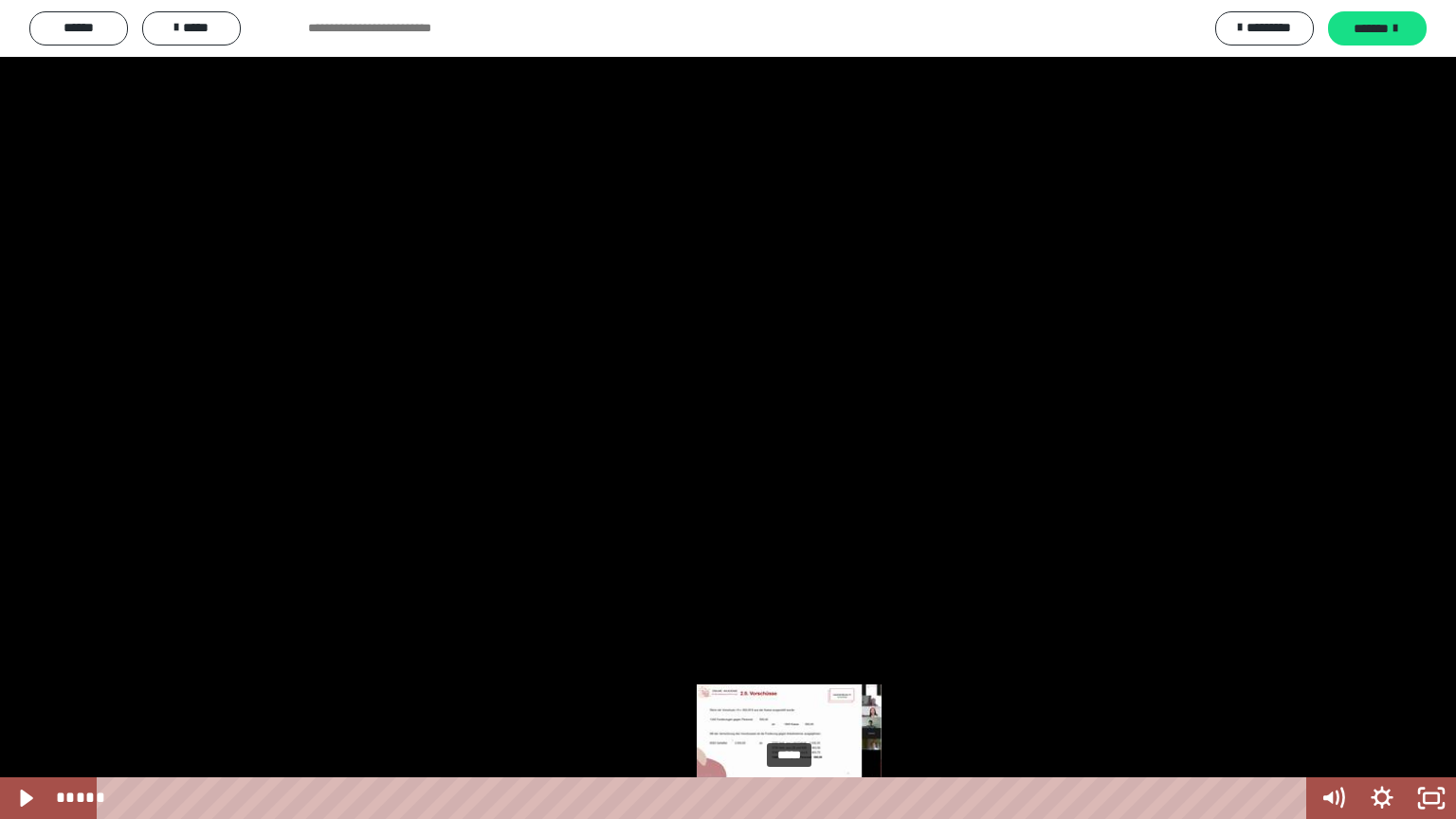 click on "*****" at bounding box center (705, 798) 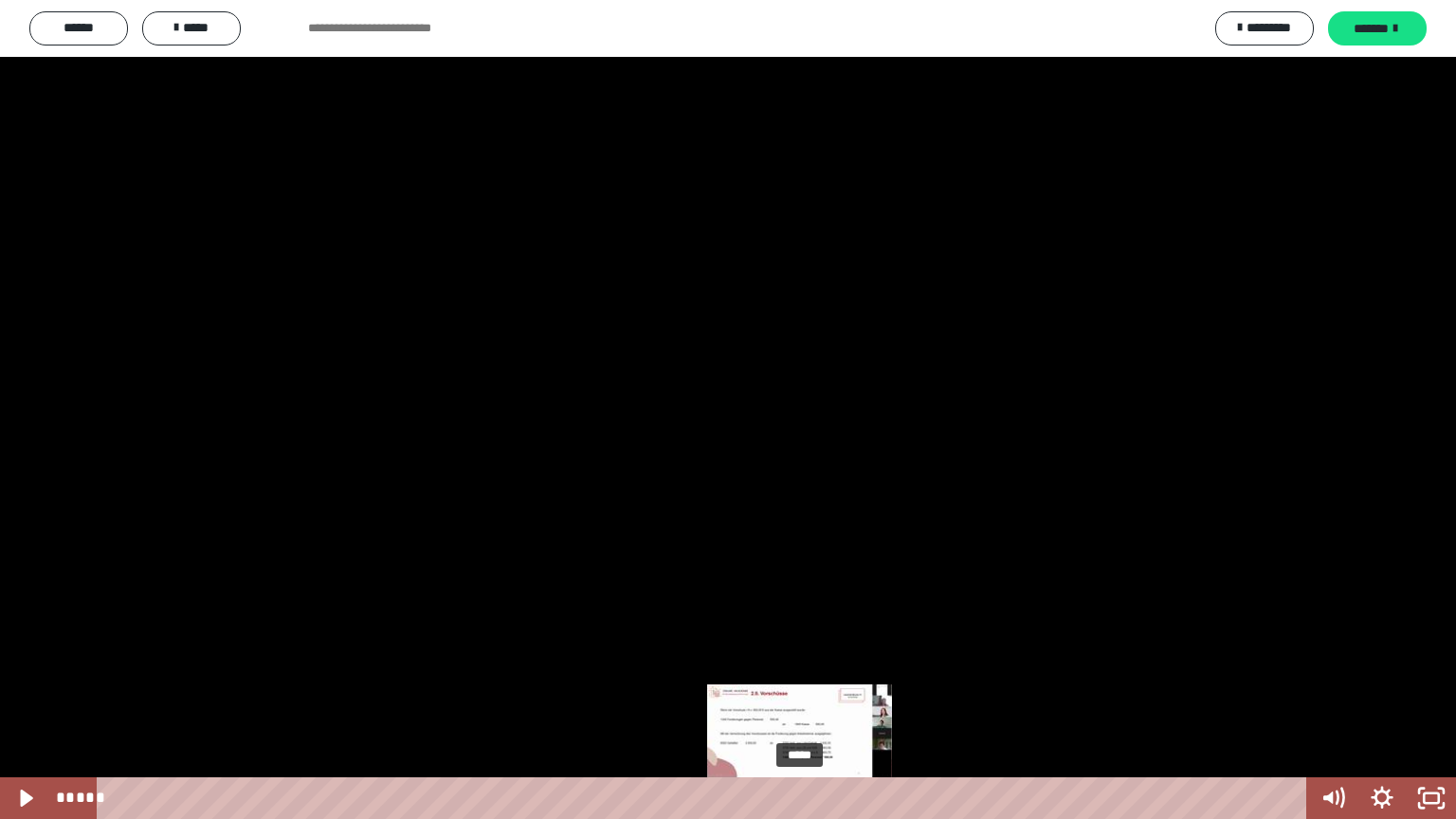 click on "*****" at bounding box center [705, 798] 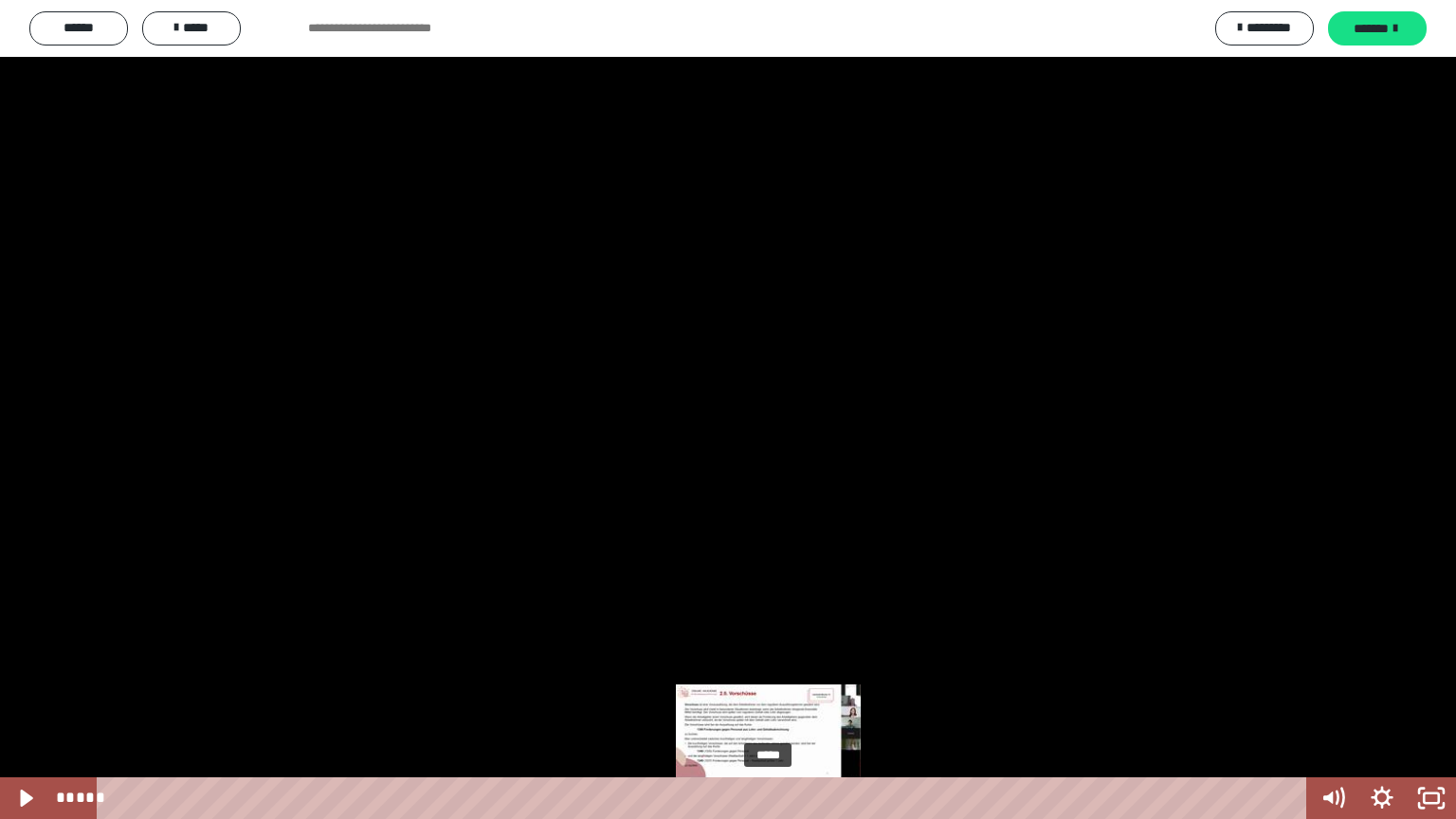 click on "*****" at bounding box center (705, 798) 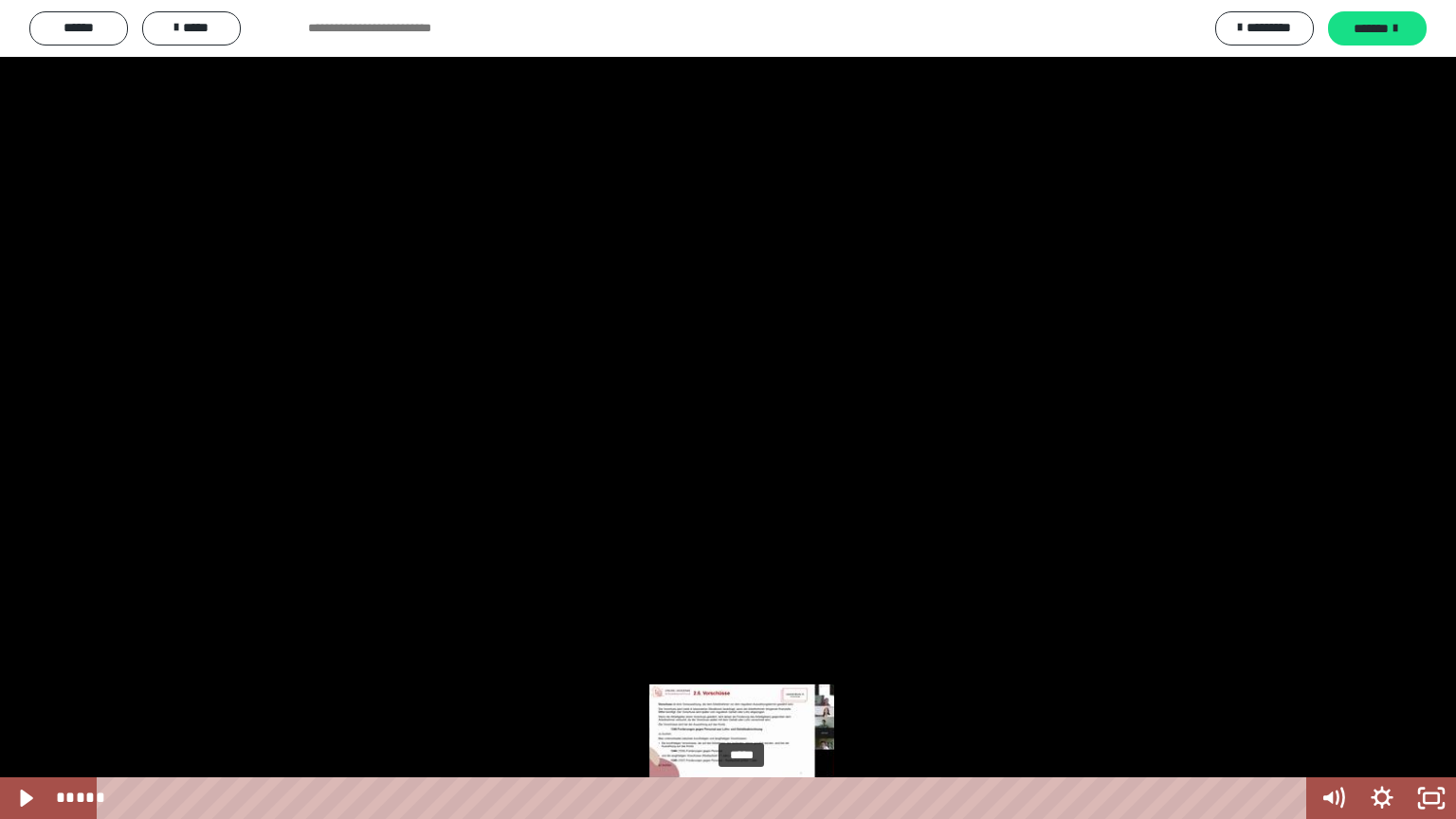 click on "*****" at bounding box center [705, 798] 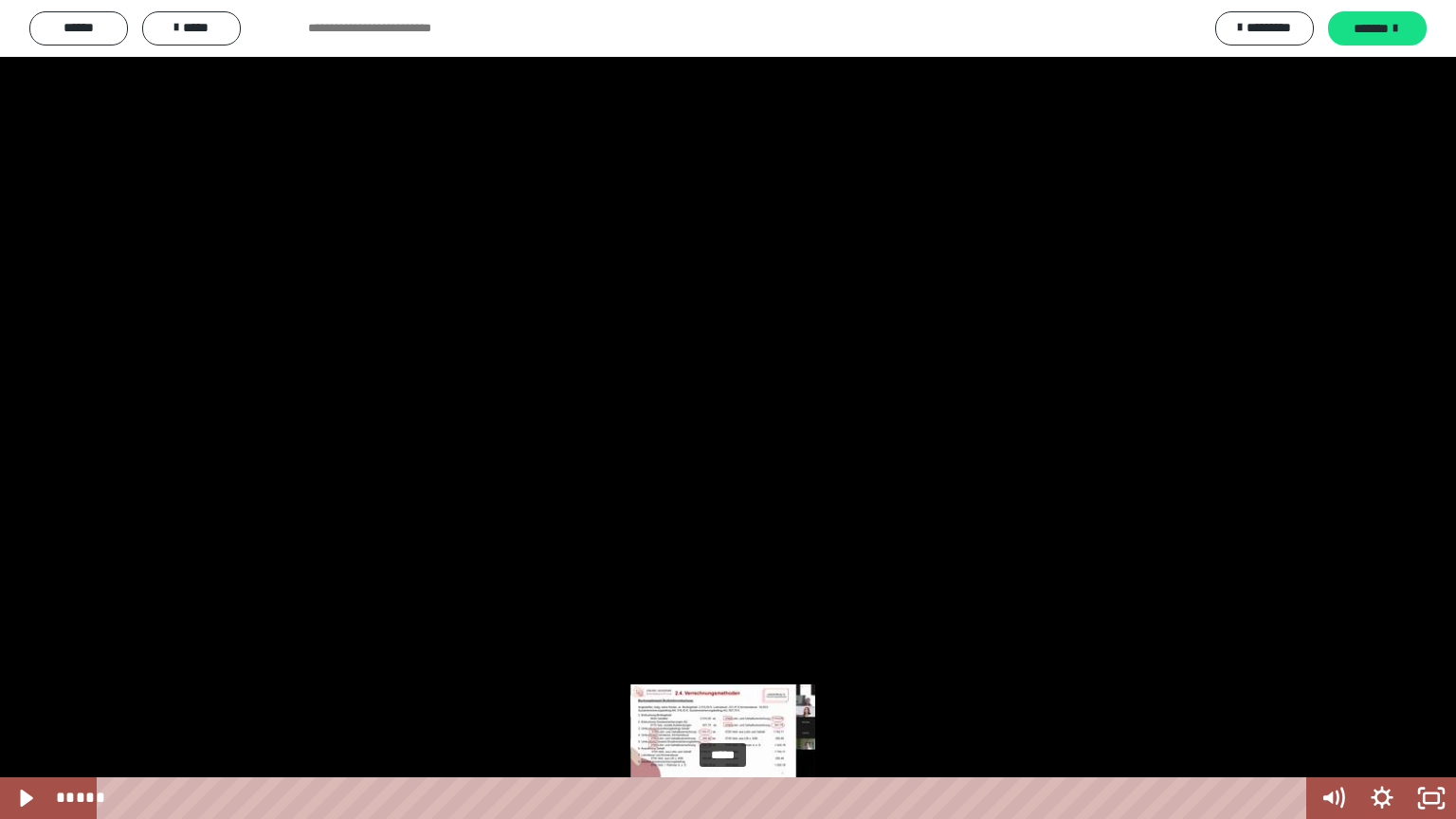 click on "*****" at bounding box center [705, 798] 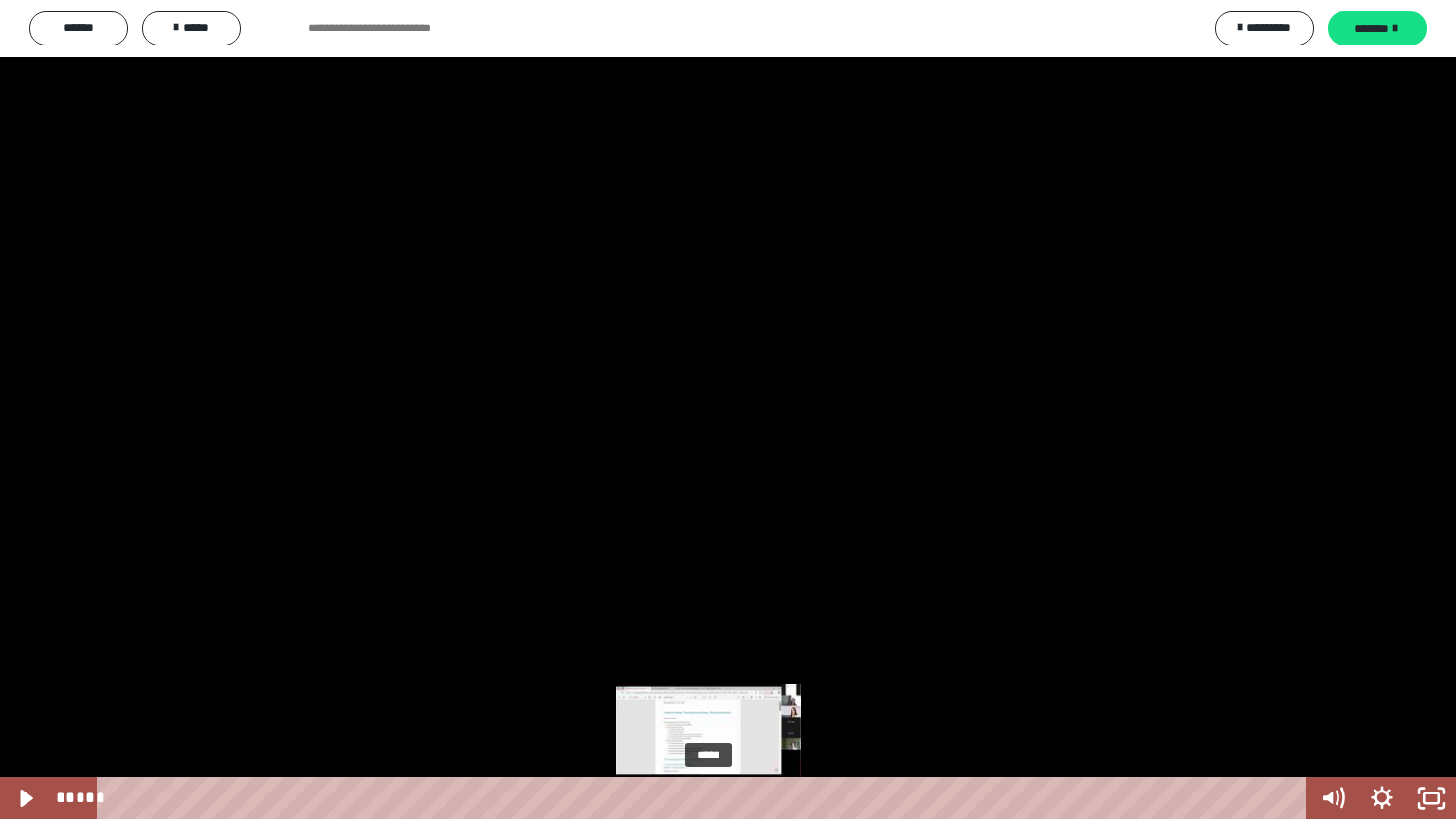click on "*****" at bounding box center (705, 798) 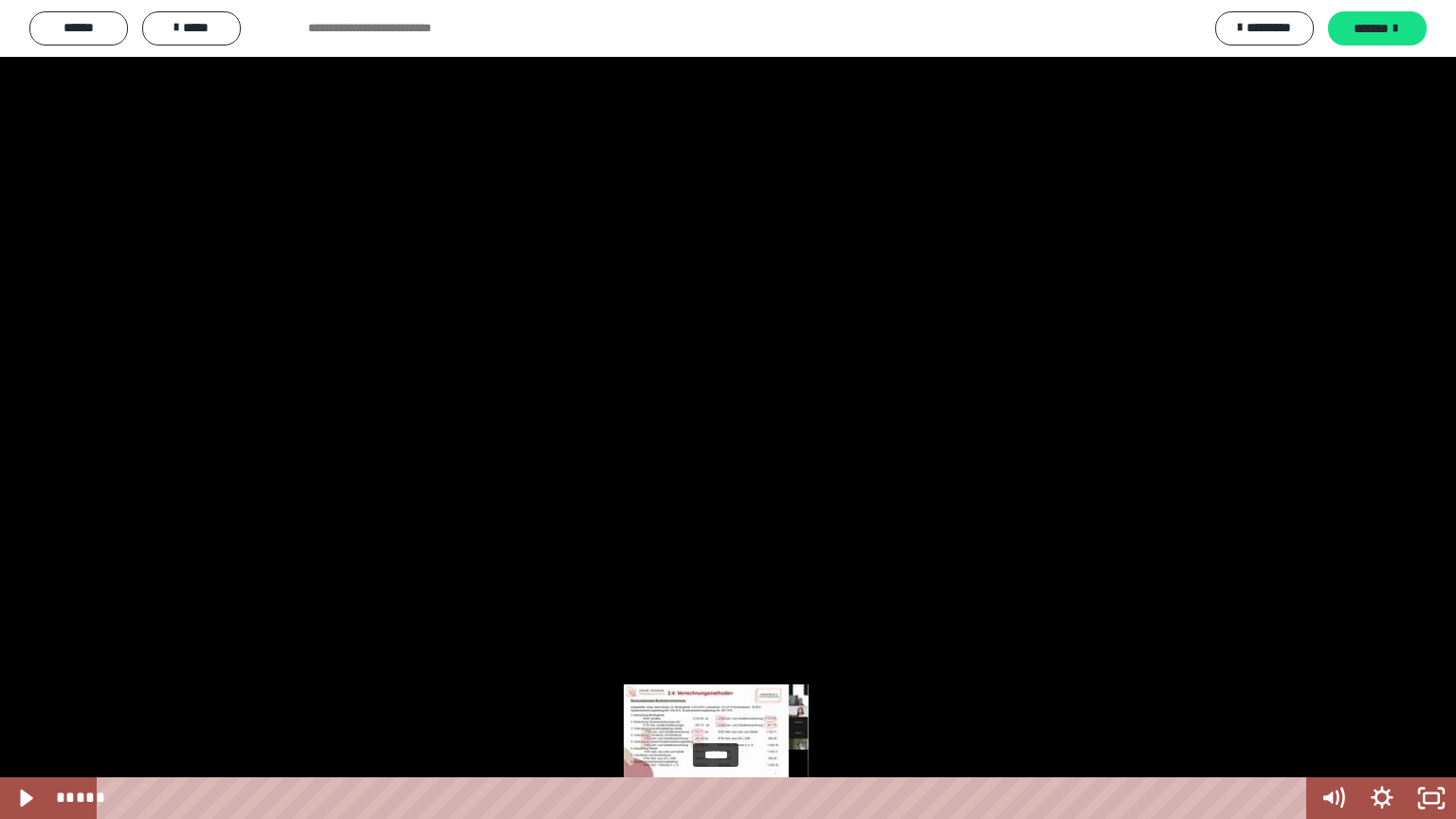 click on "*****" at bounding box center (705, 798) 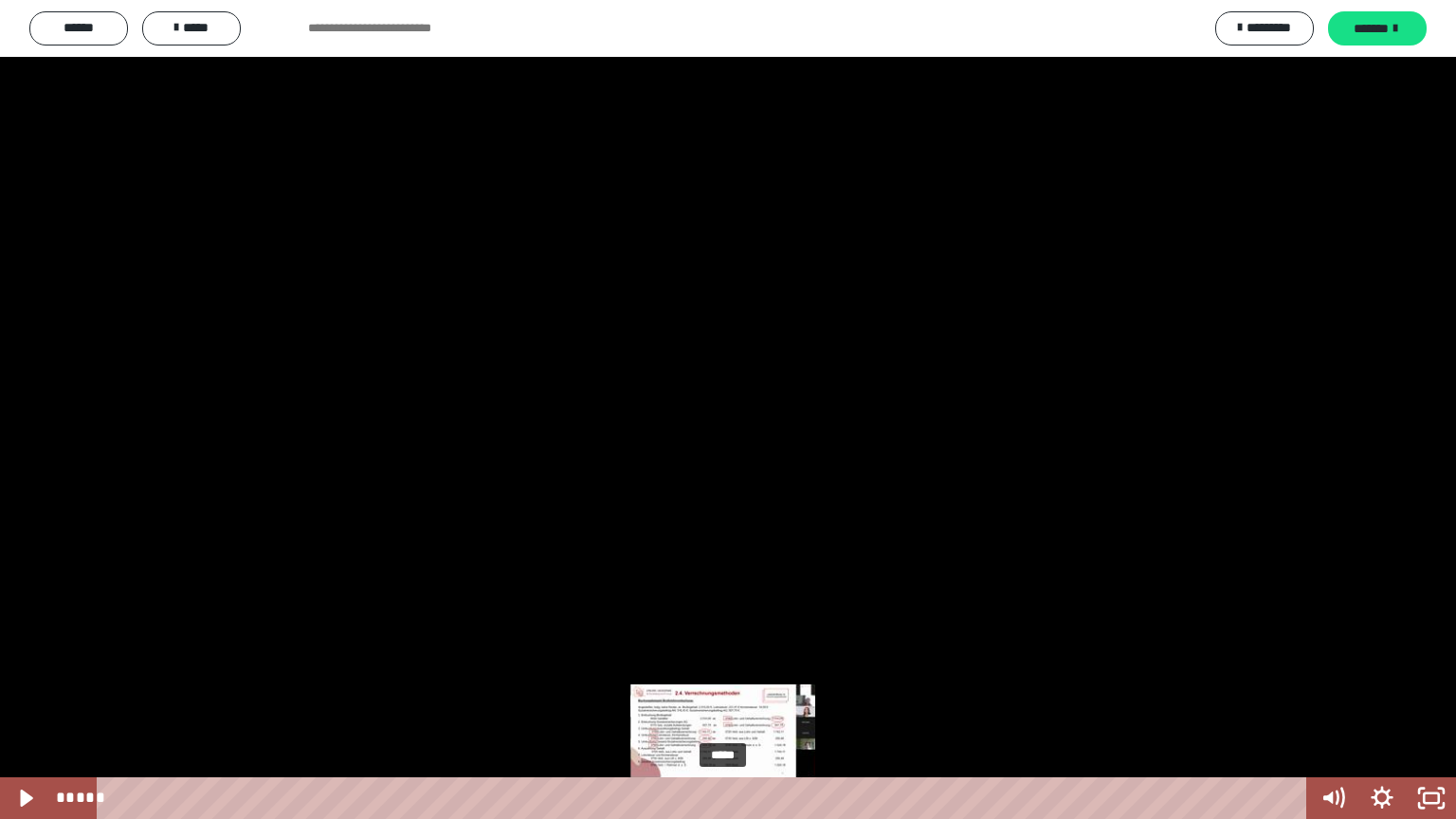 click on "*****" at bounding box center (705, 798) 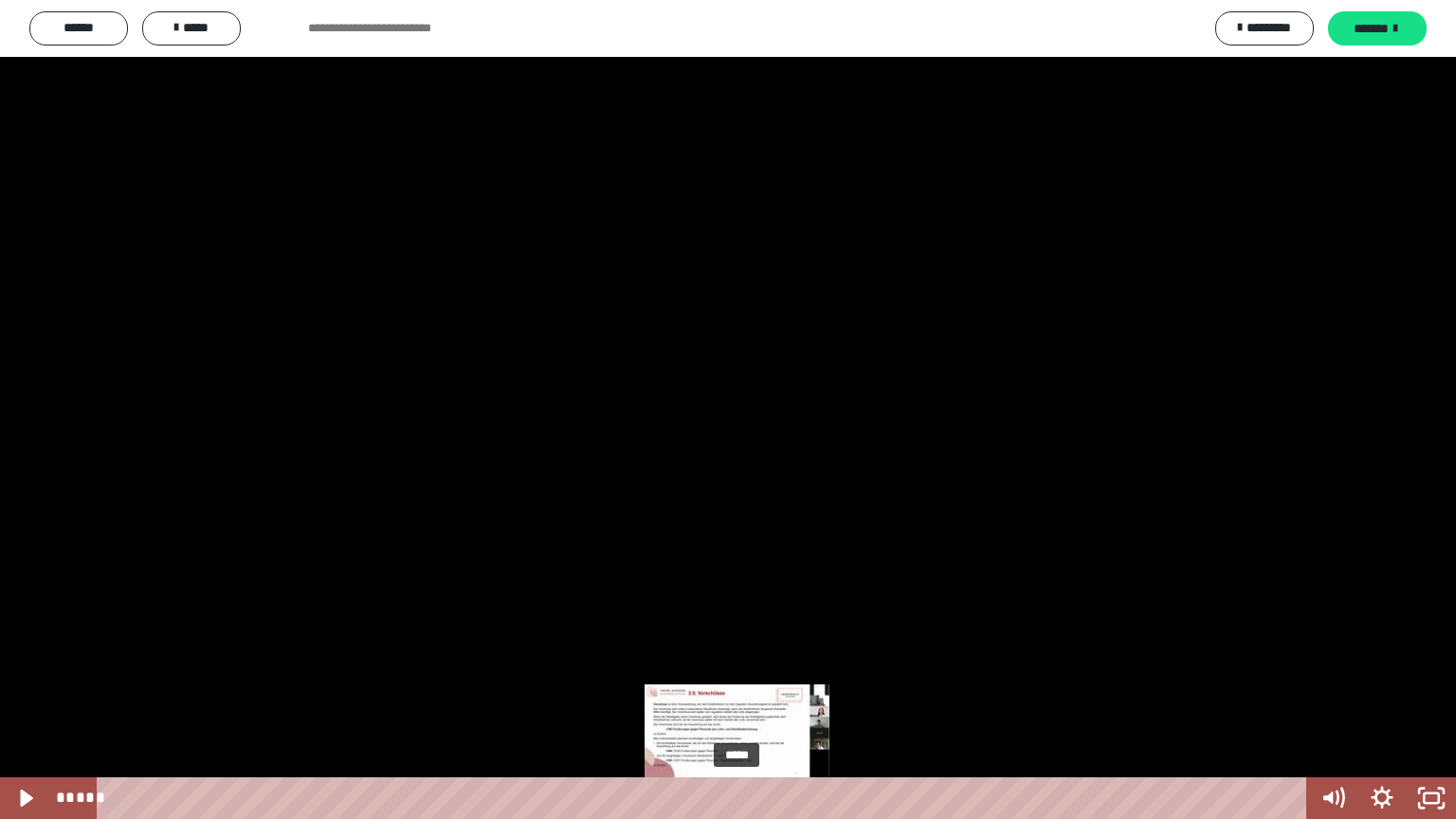 click on "*****" at bounding box center [705, 798] 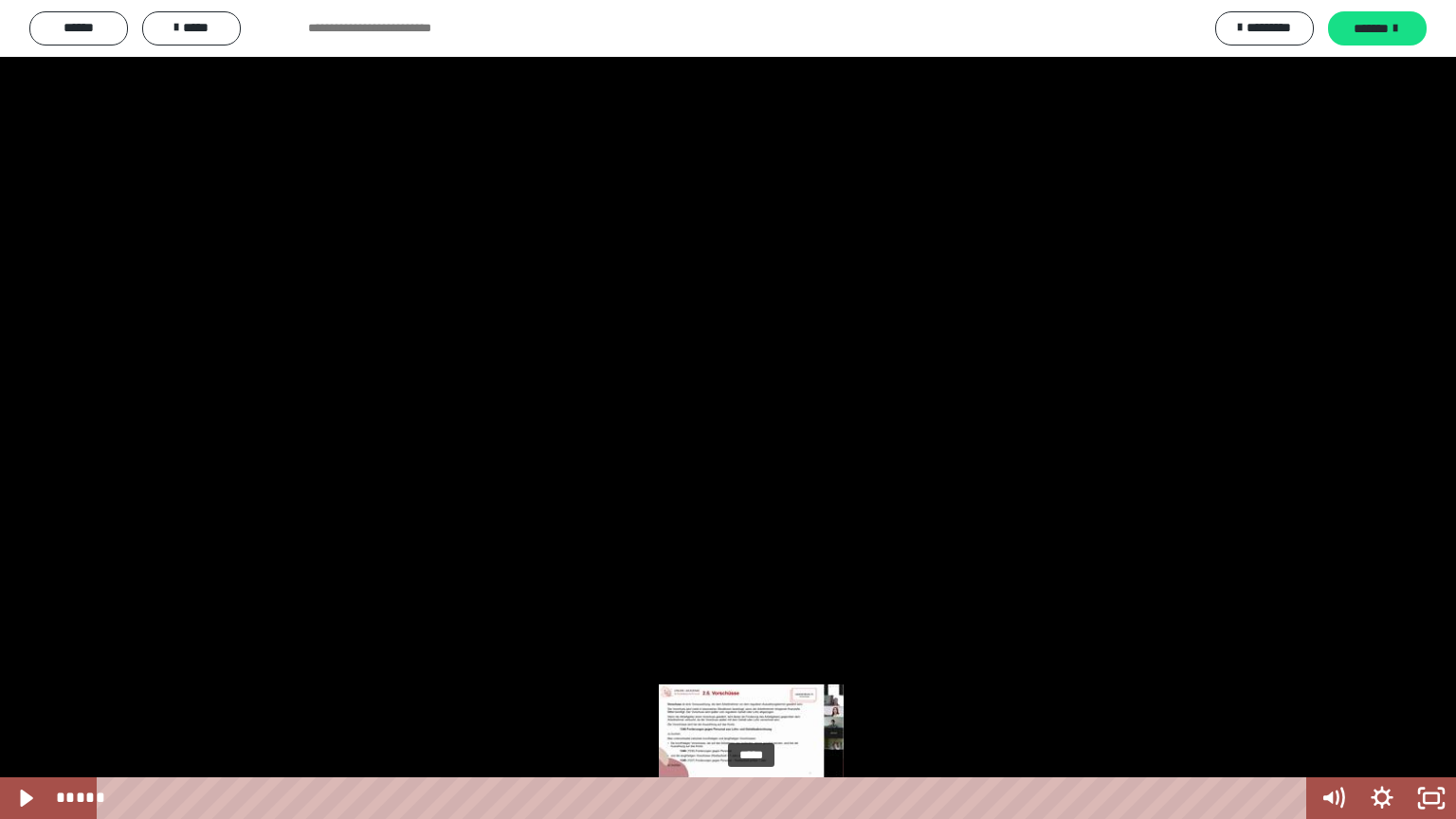 click on "*****" at bounding box center [705, 798] 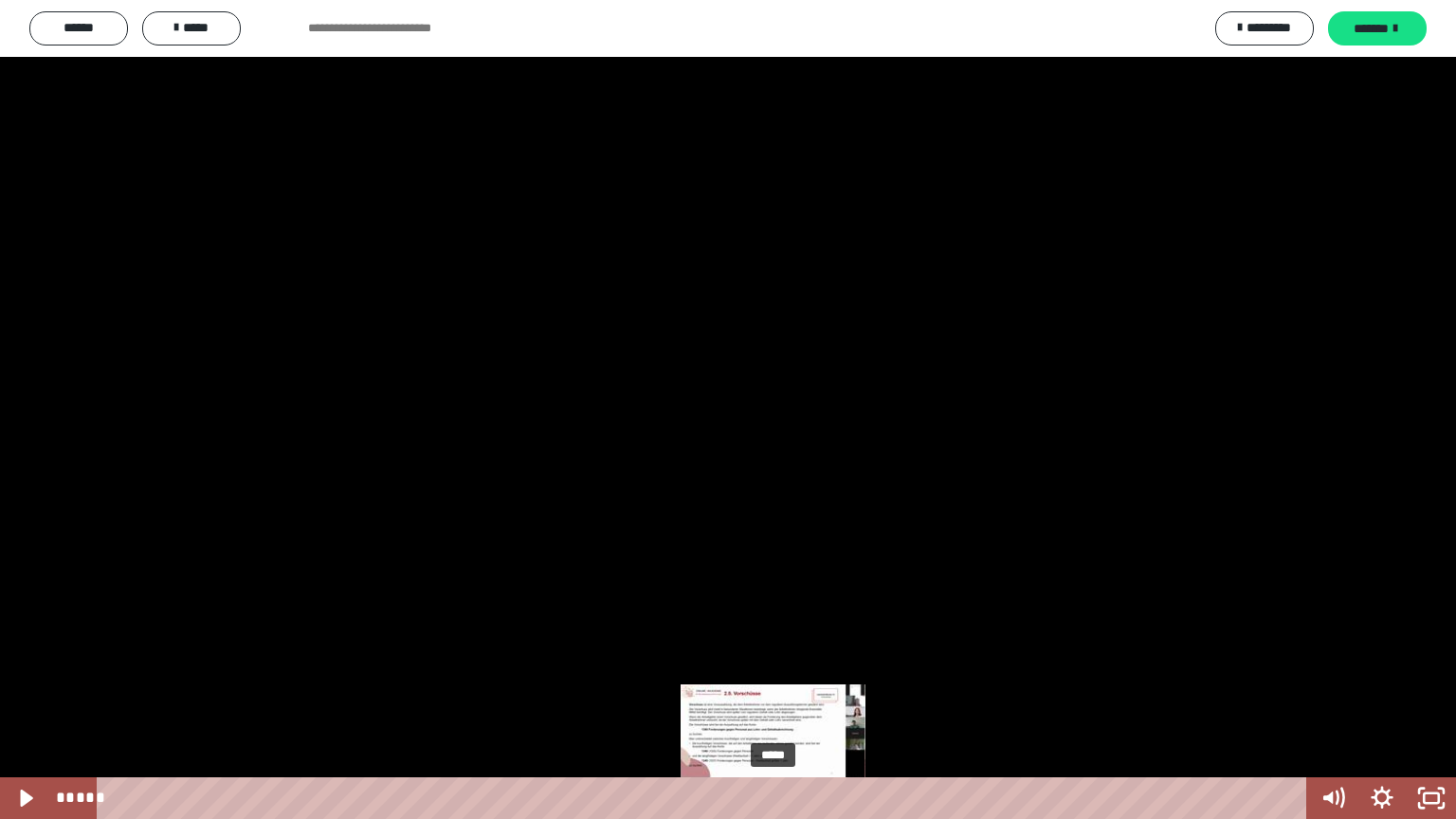 click on "*****" at bounding box center (705, 798) 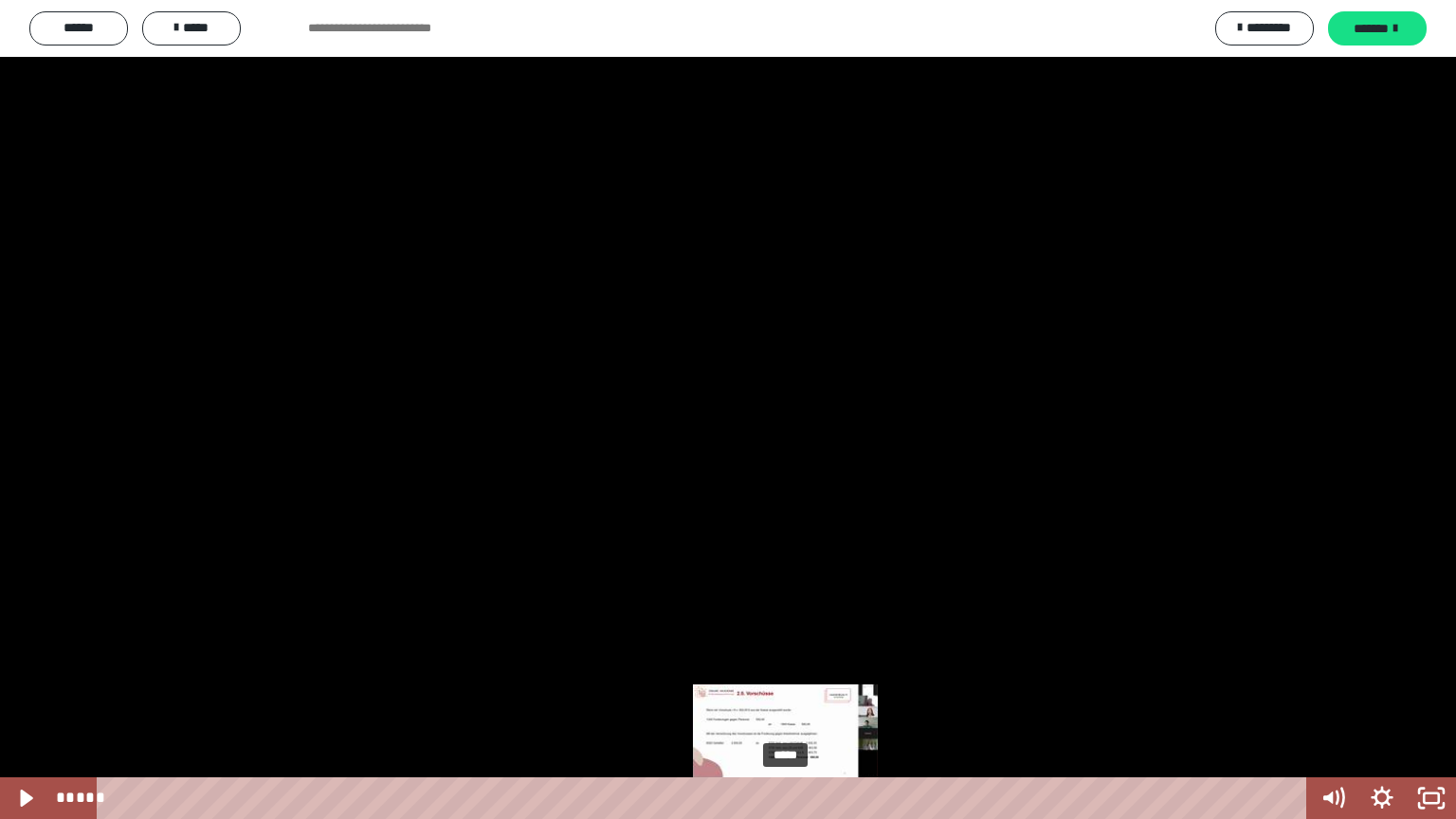 click on "*****" at bounding box center (705, 798) 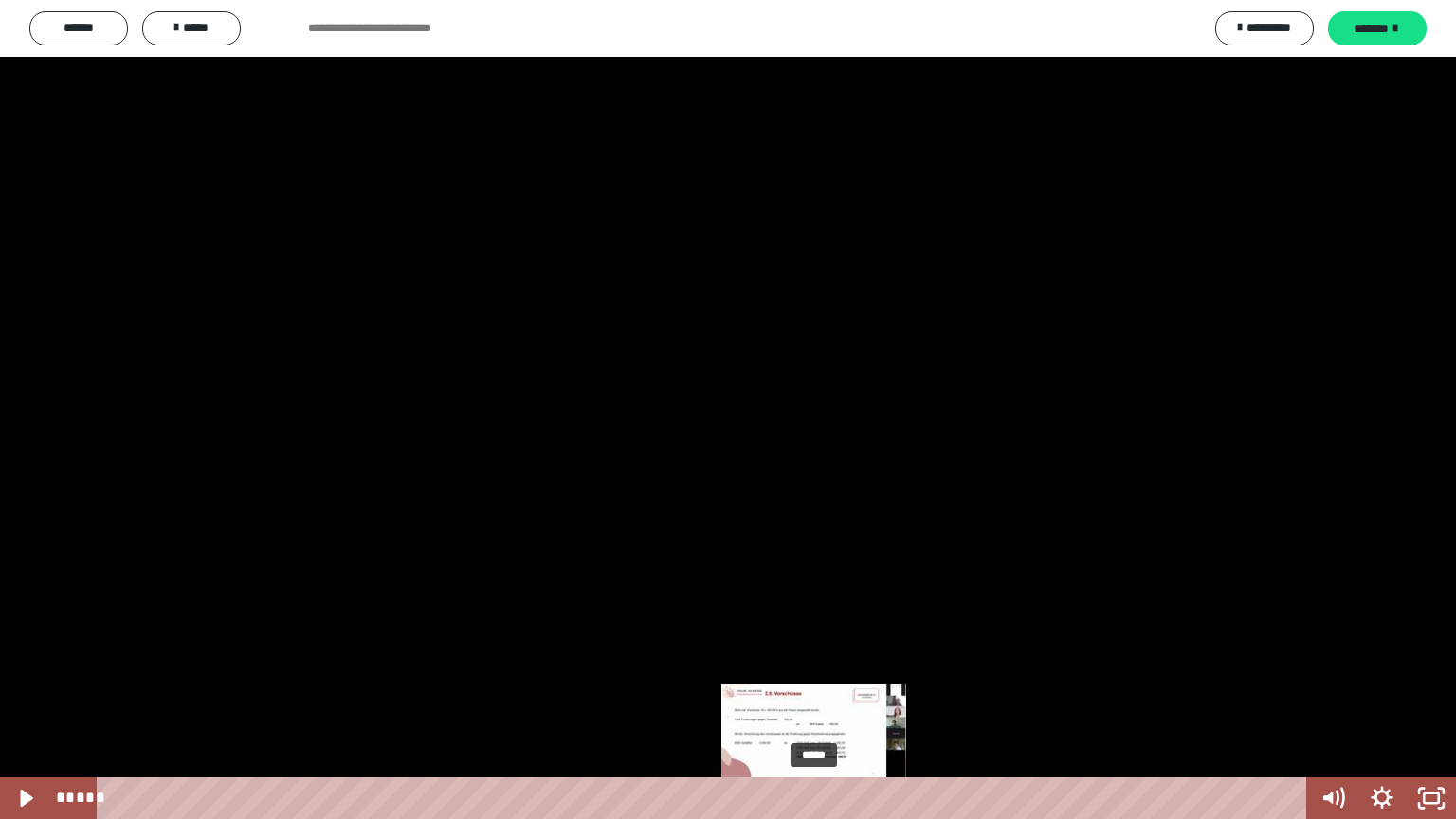 click on "*****" at bounding box center [705, 798] 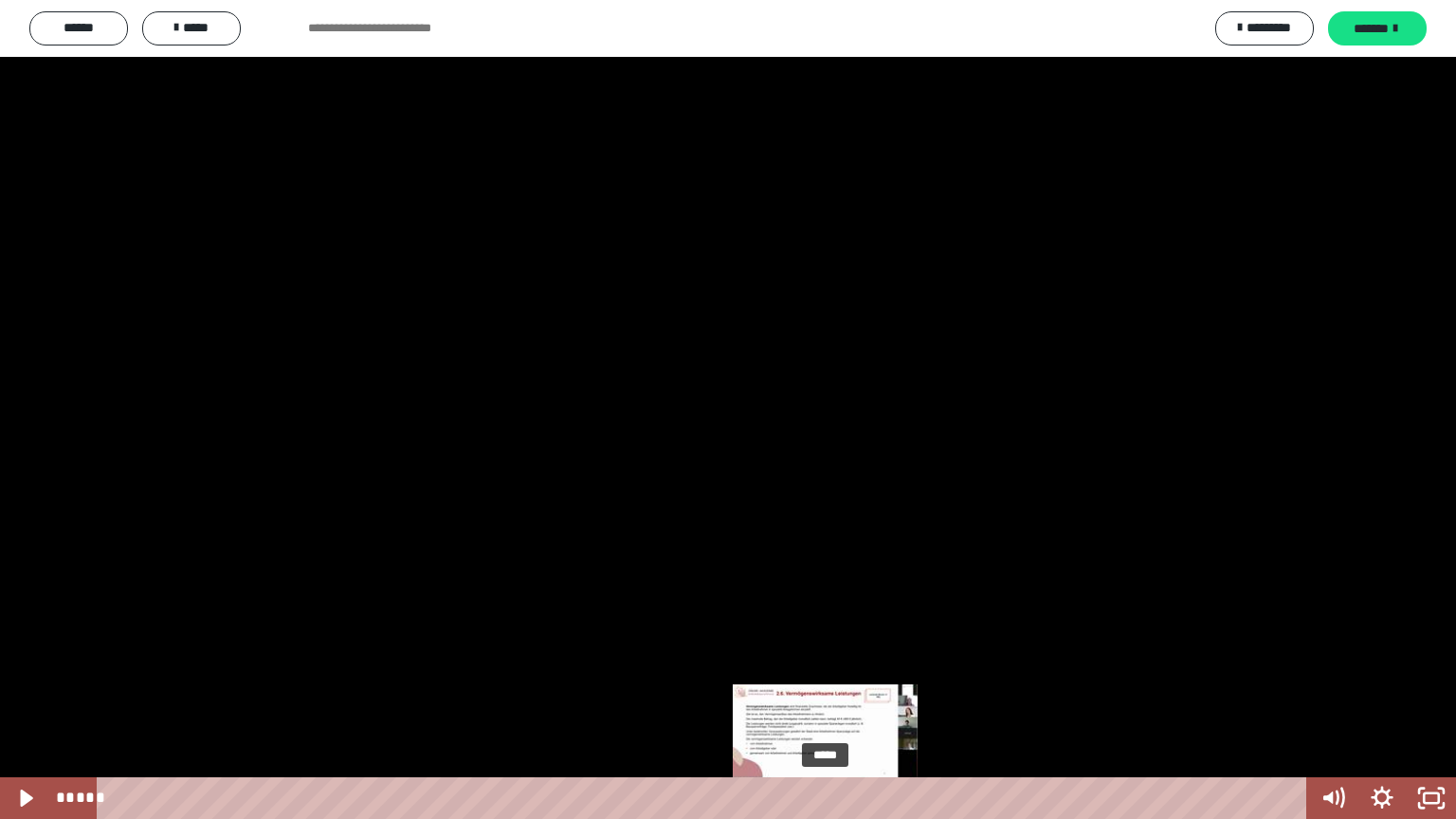 click on "*****" at bounding box center [705, 798] 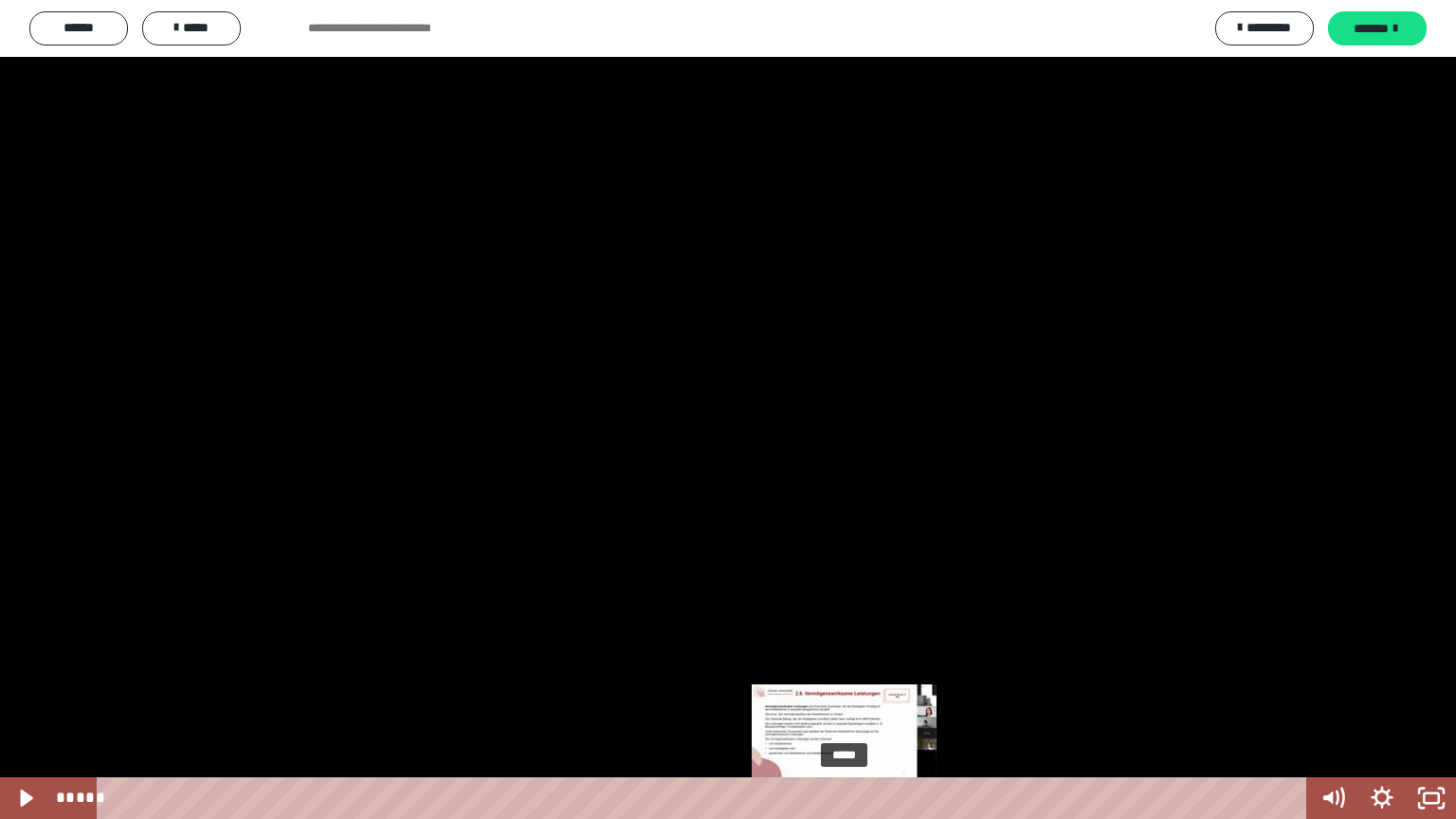 click on "*****" at bounding box center [705, 798] 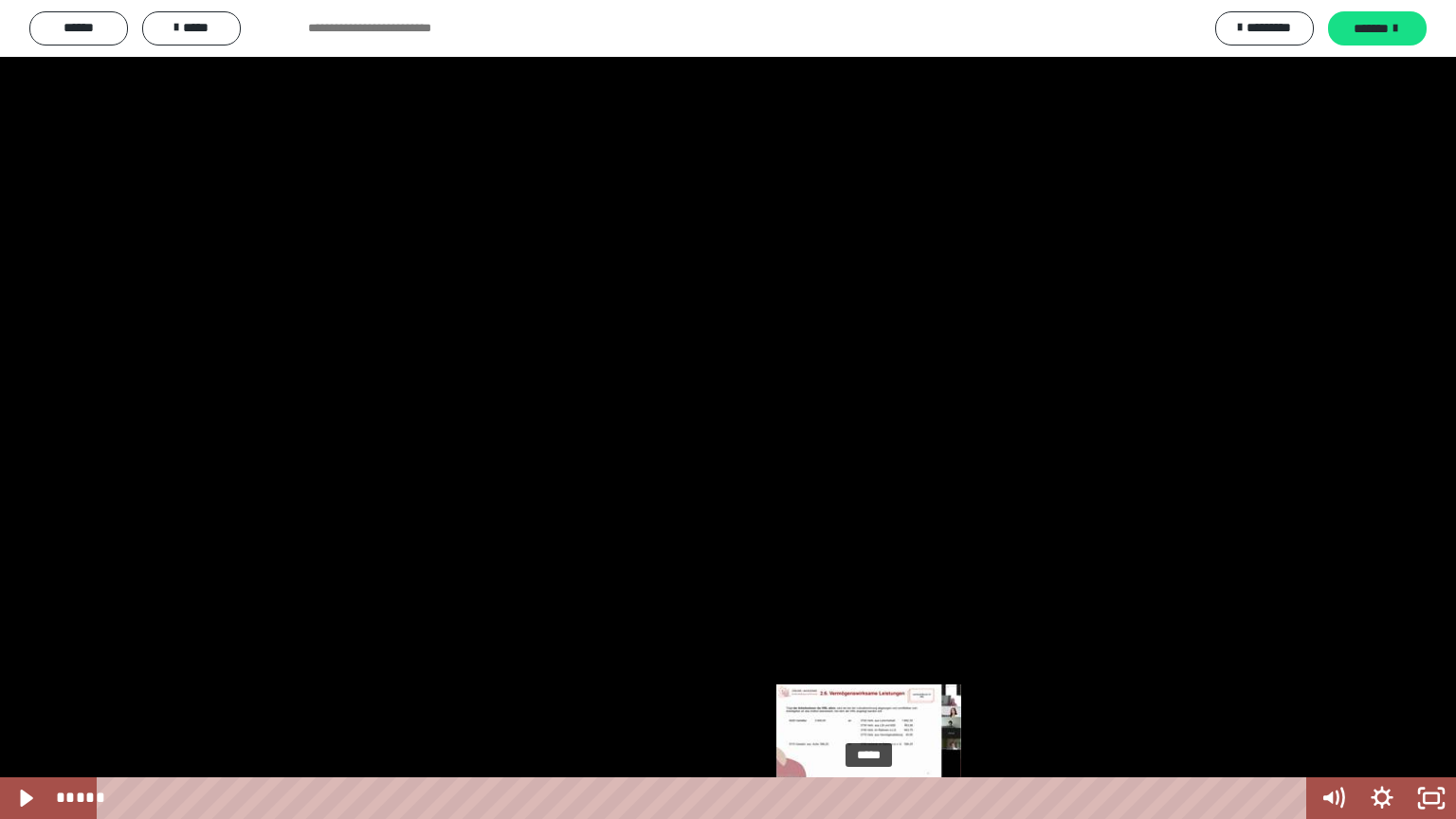 click on "*****" at bounding box center (705, 798) 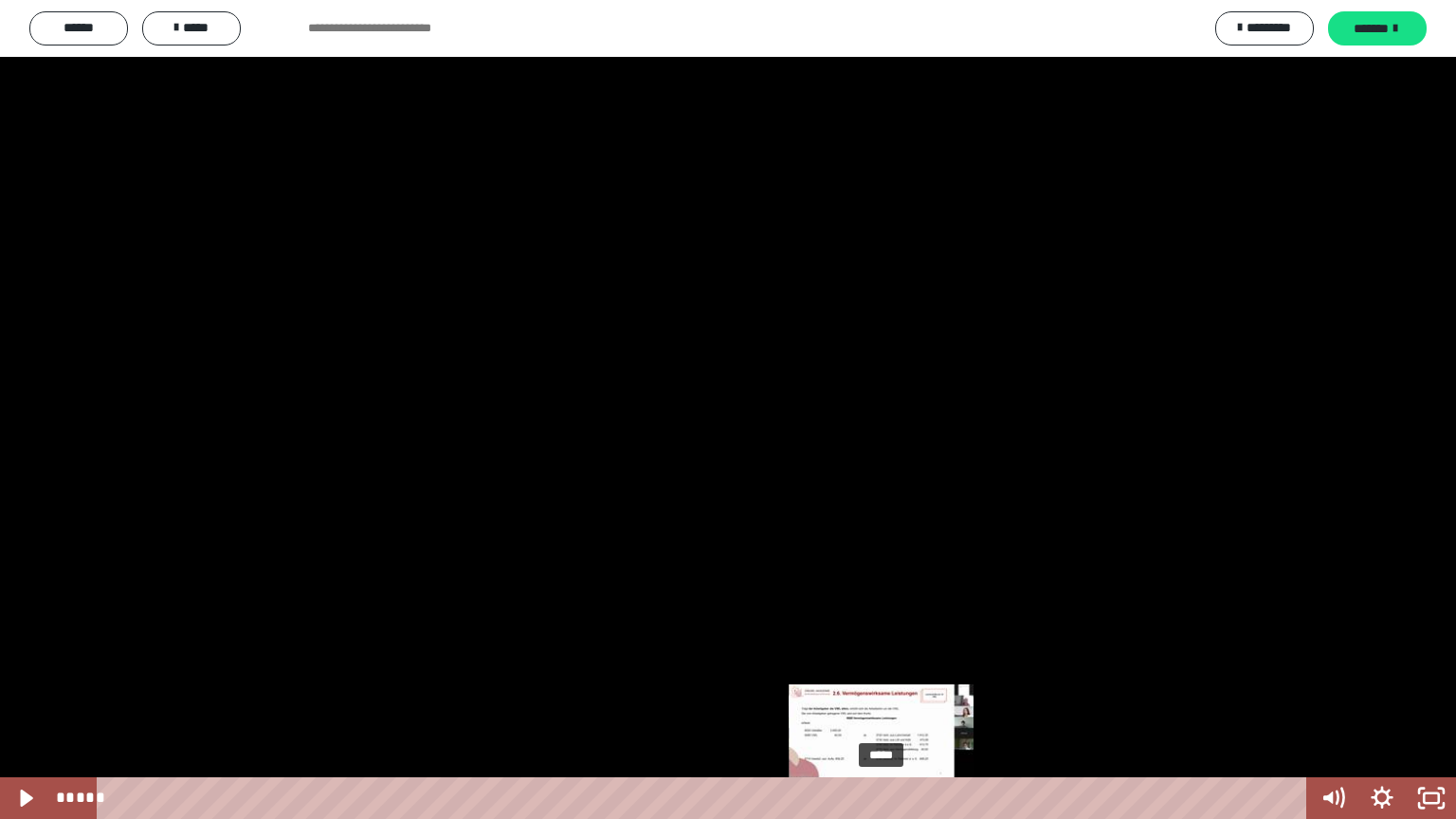 click on "*****" at bounding box center [705, 798] 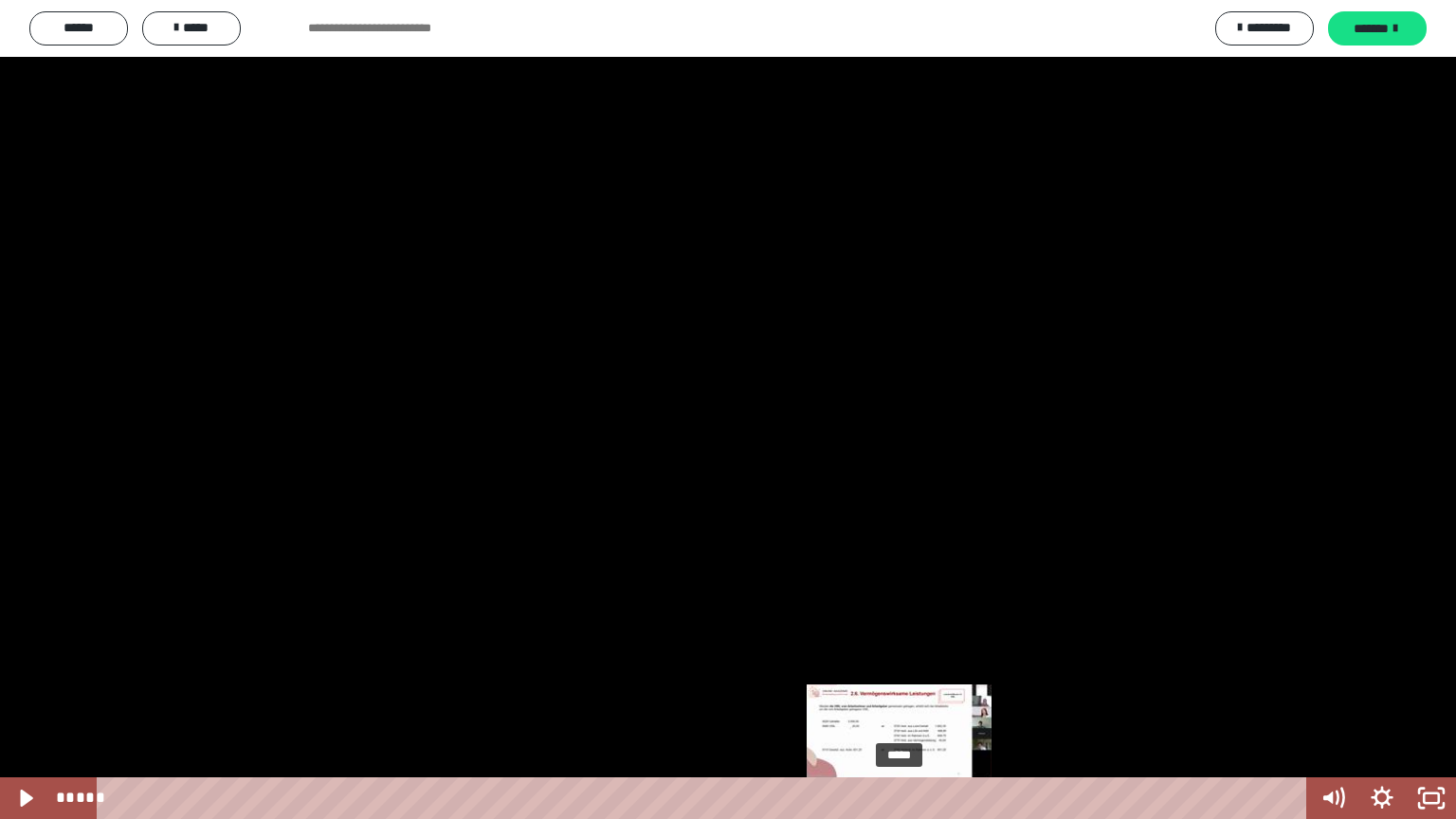 click on "*****" at bounding box center (705, 798) 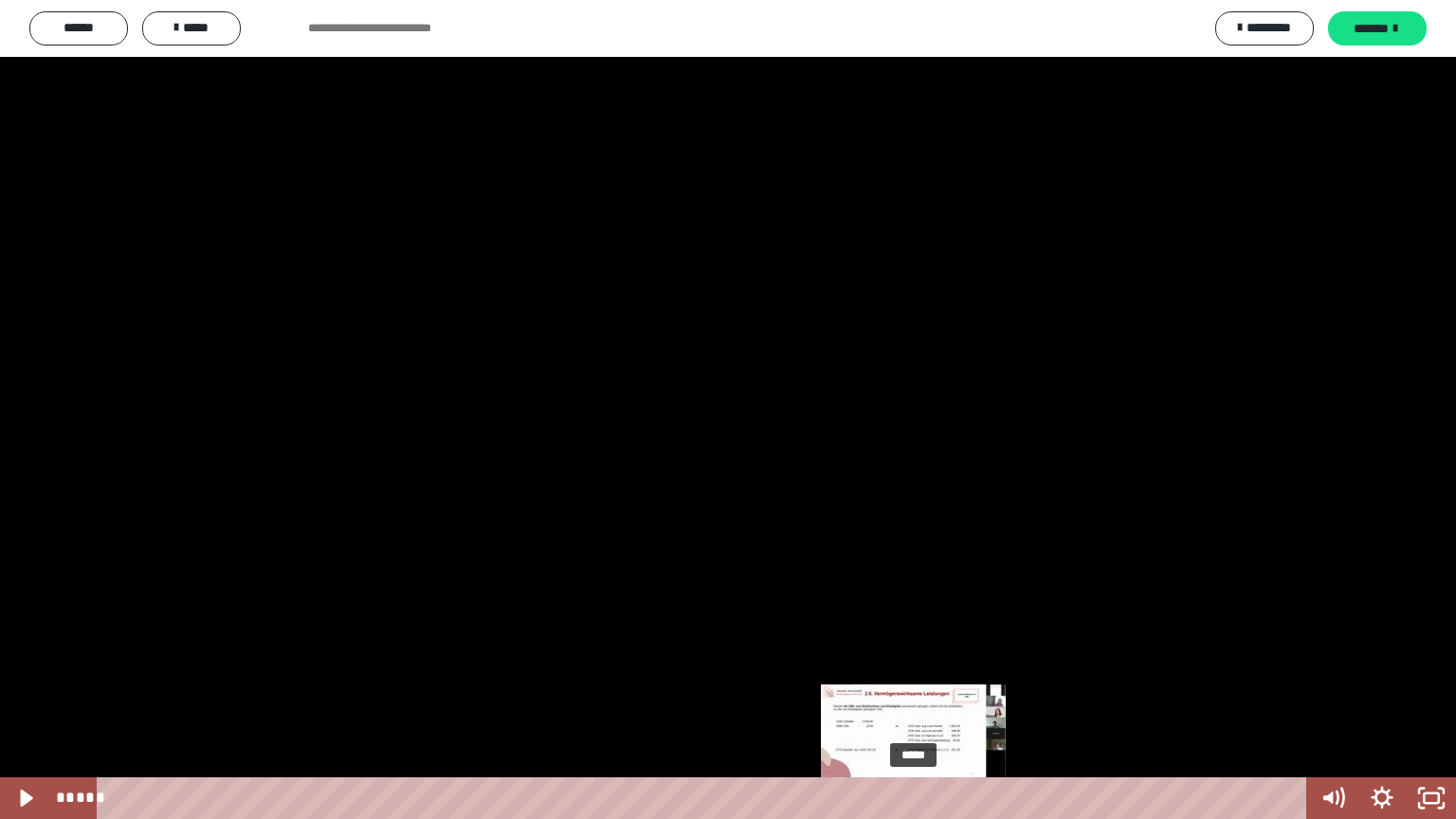 click on "*****" at bounding box center (705, 798) 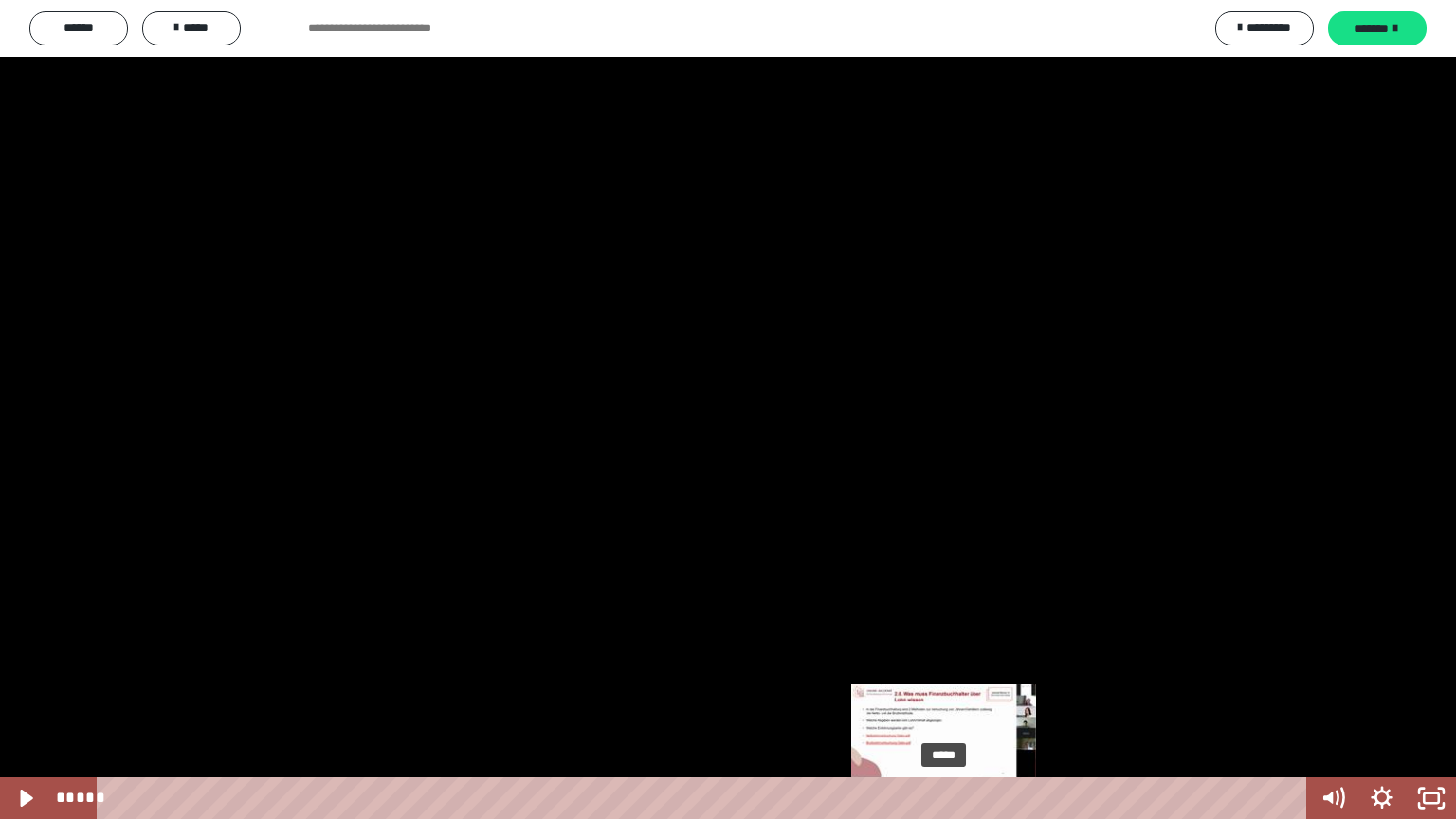 click on "*****" at bounding box center (705, 798) 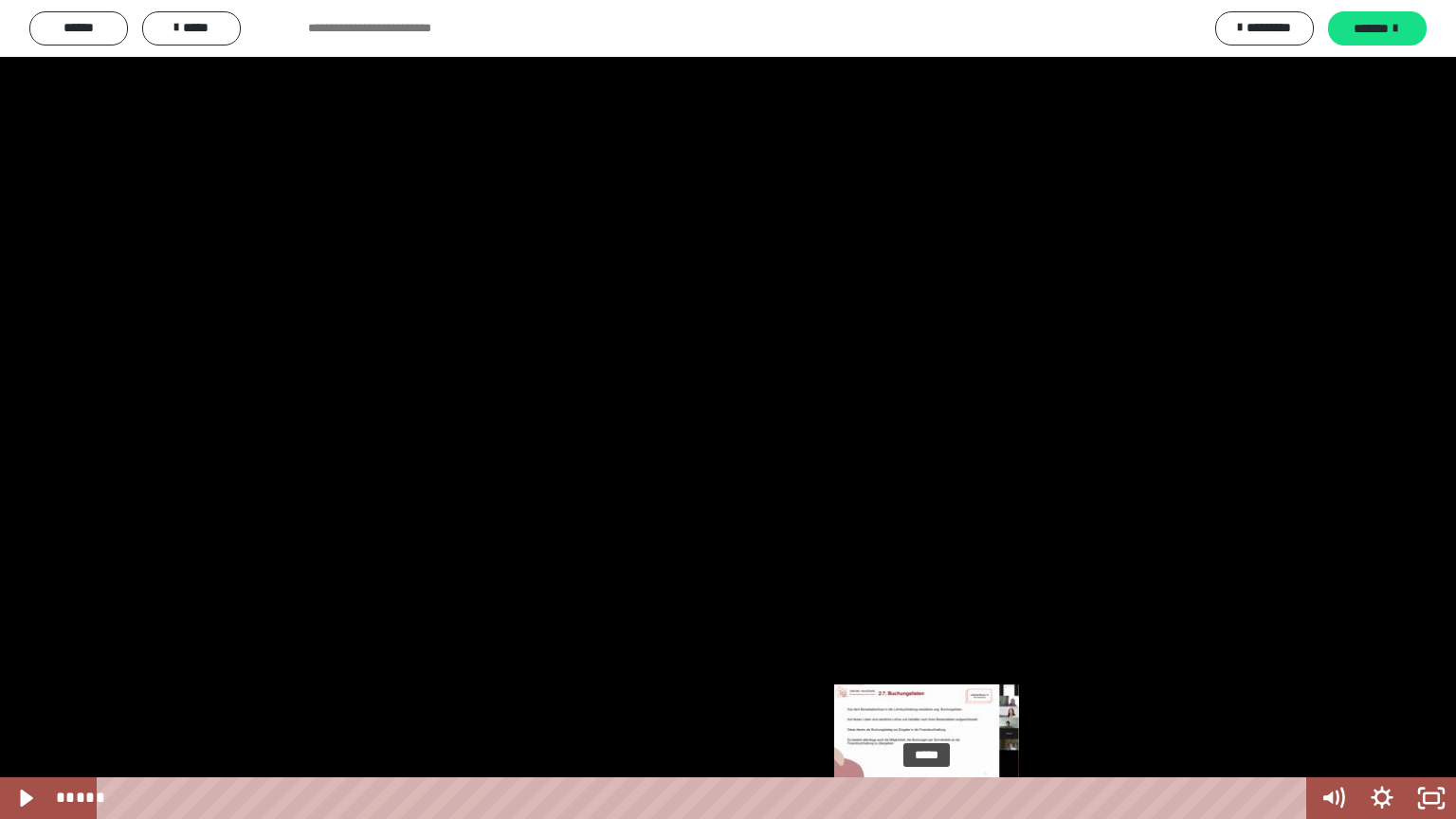 click on "*****" at bounding box center [705, 798] 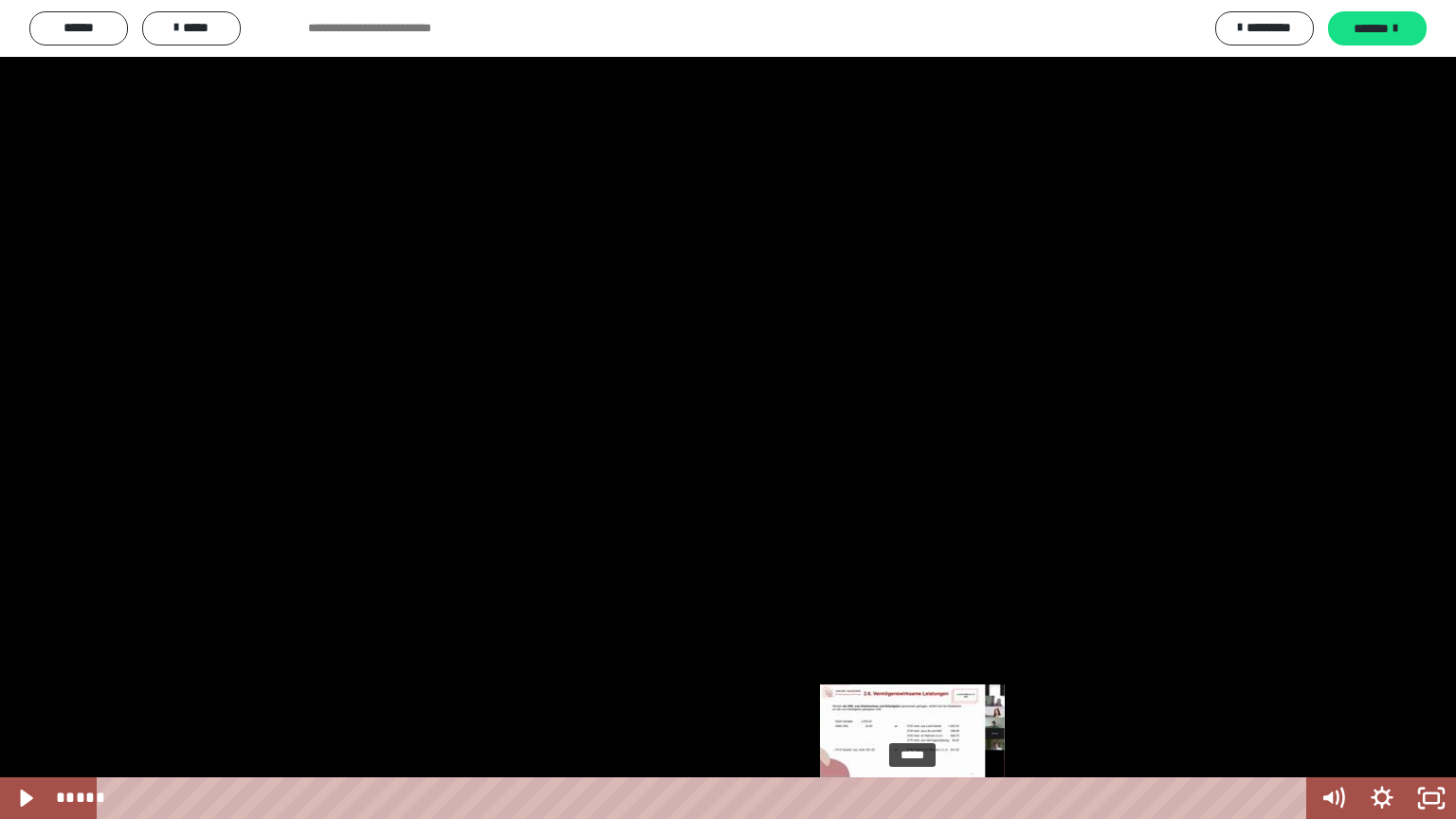 click on "*****" at bounding box center [705, 798] 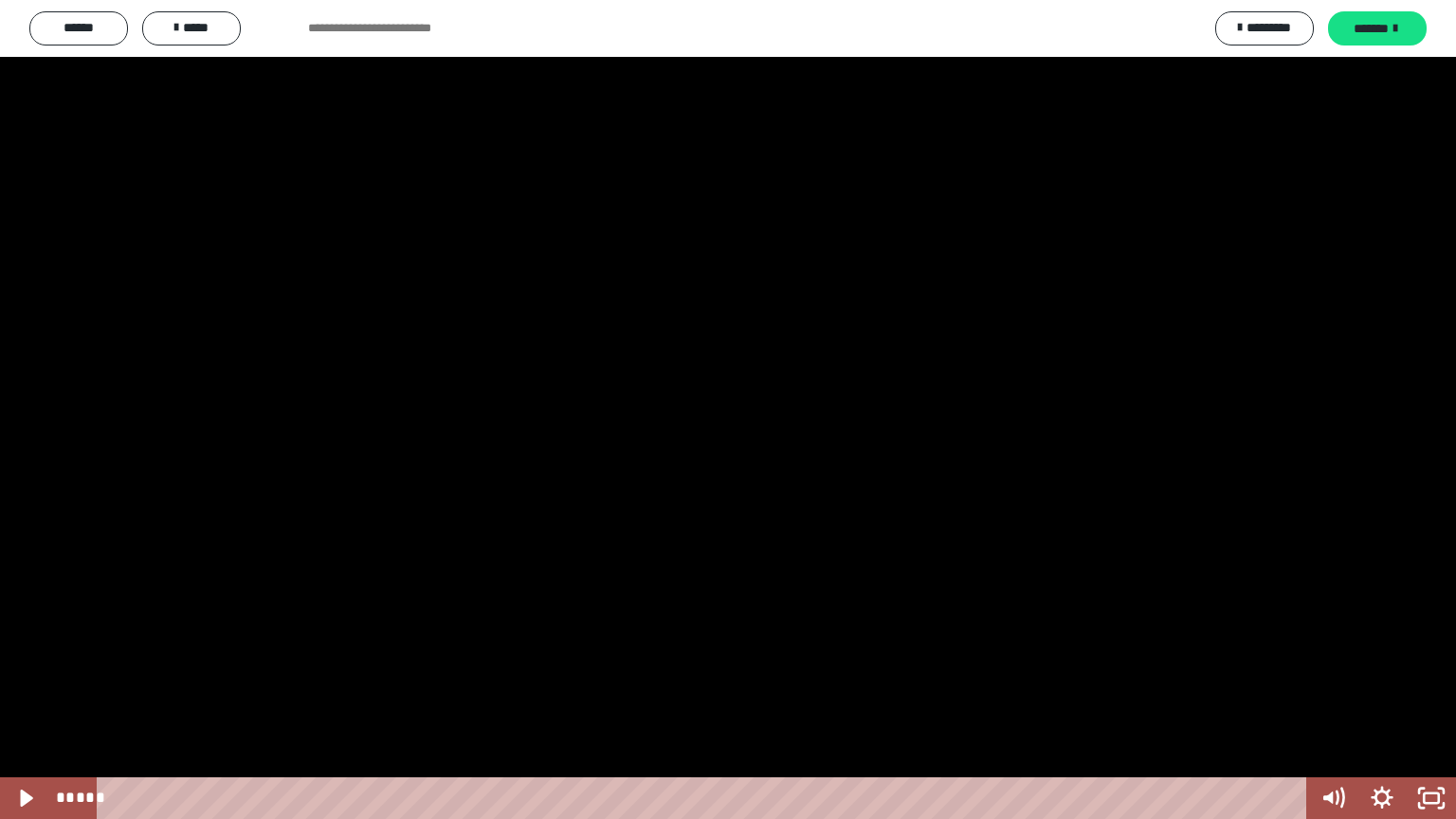 click at bounding box center [728, 410] 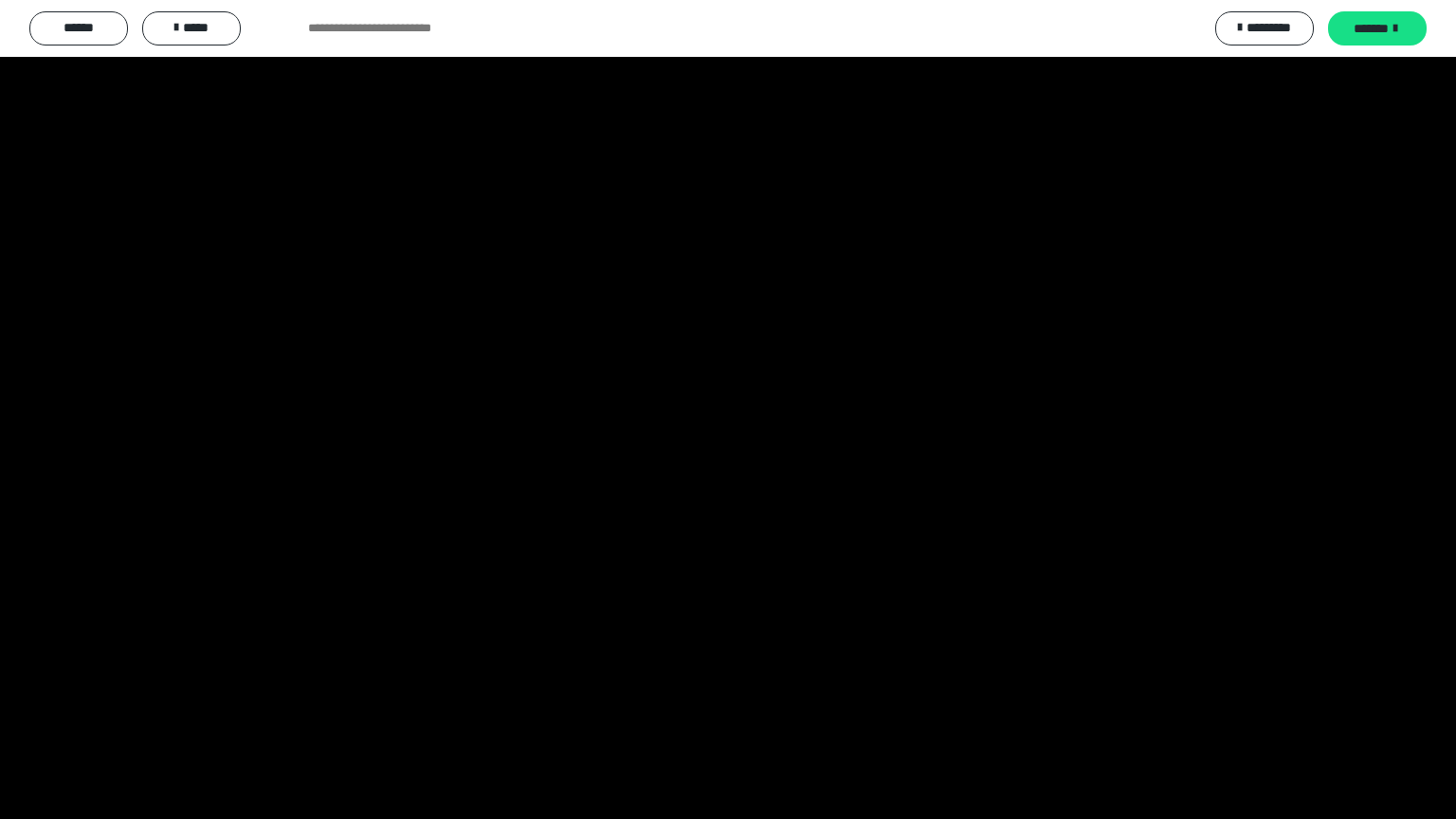 click at bounding box center (728, 410) 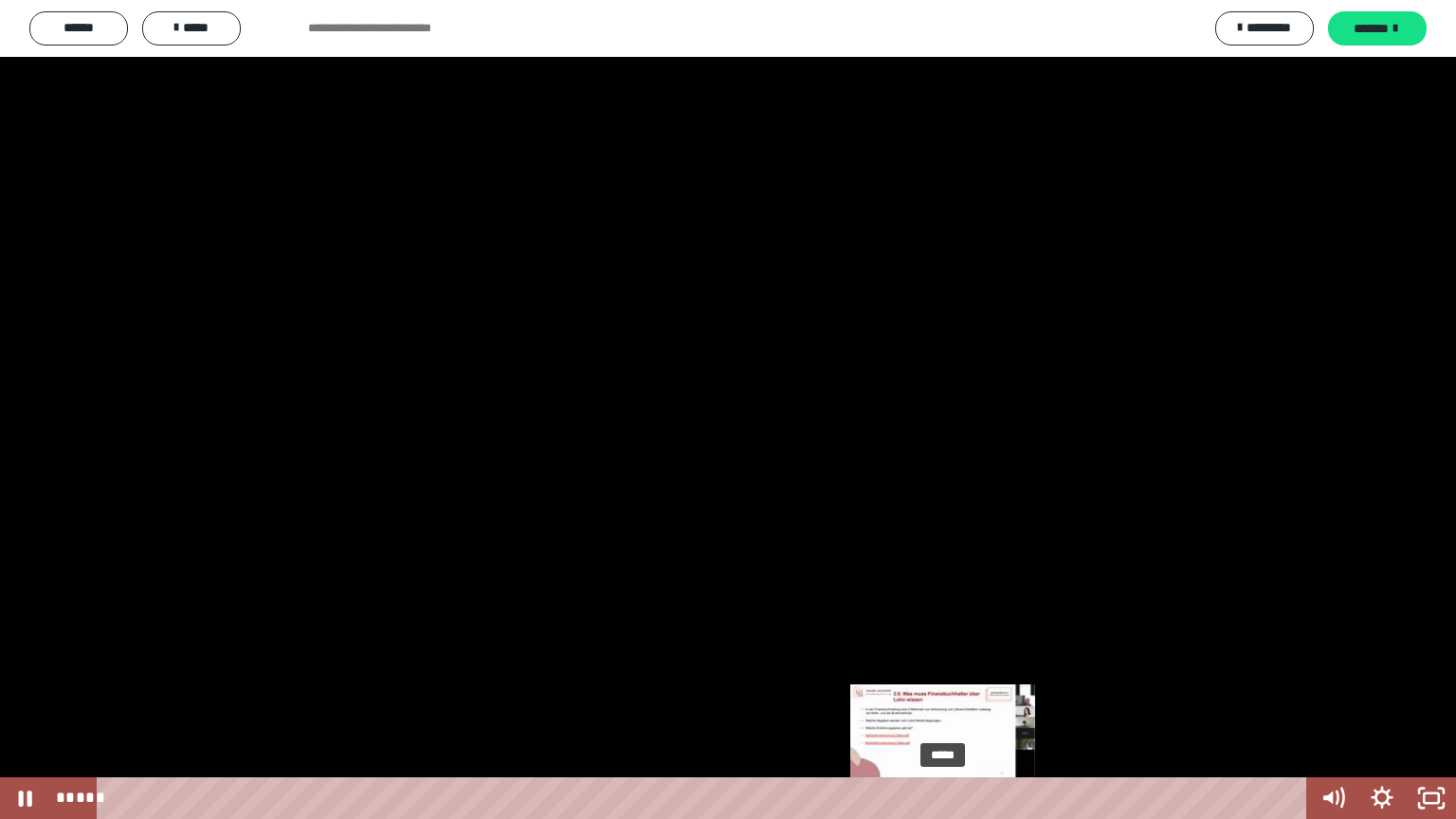 click at bounding box center [943, 798] 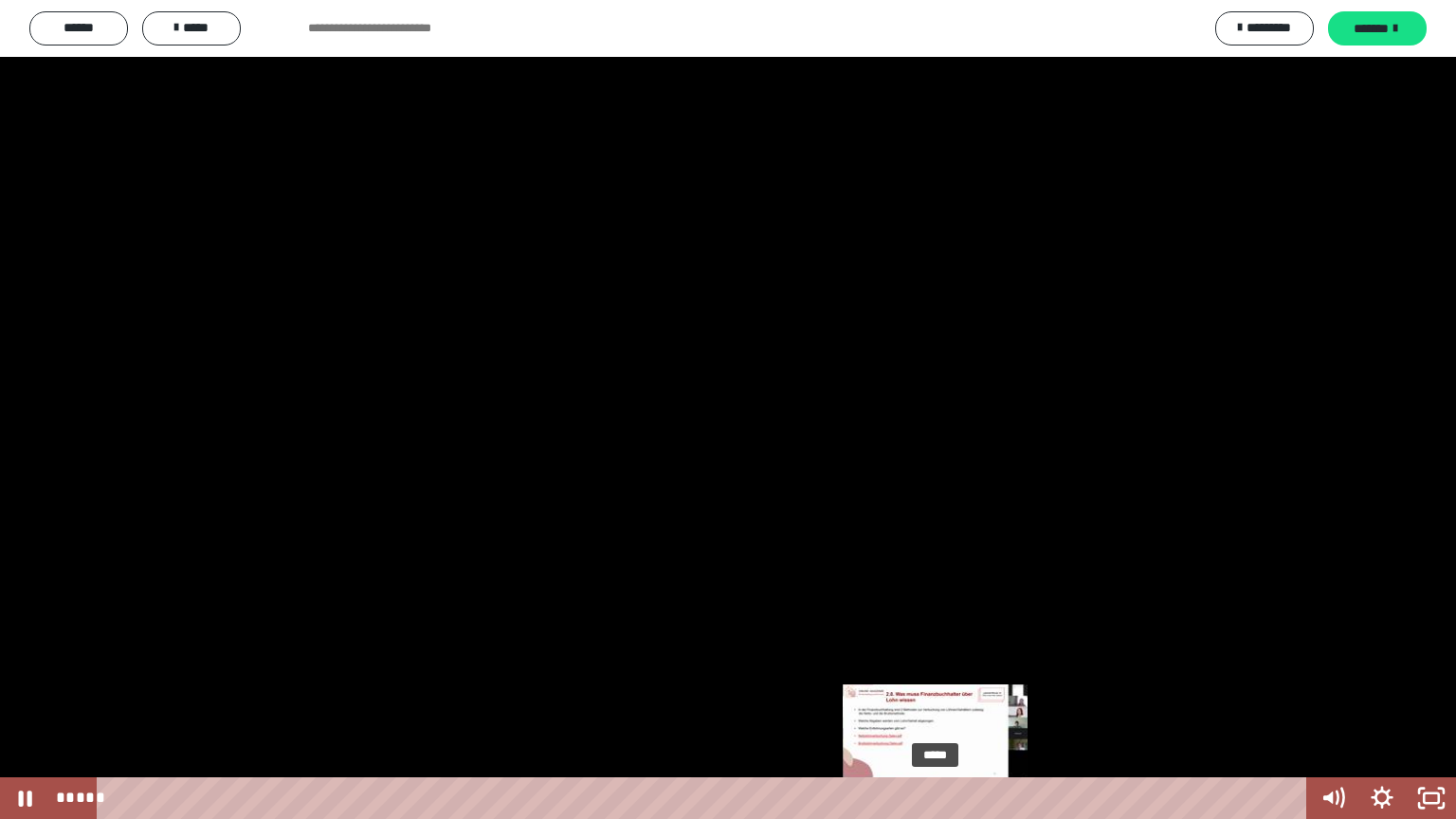 click at bounding box center [936, 798] 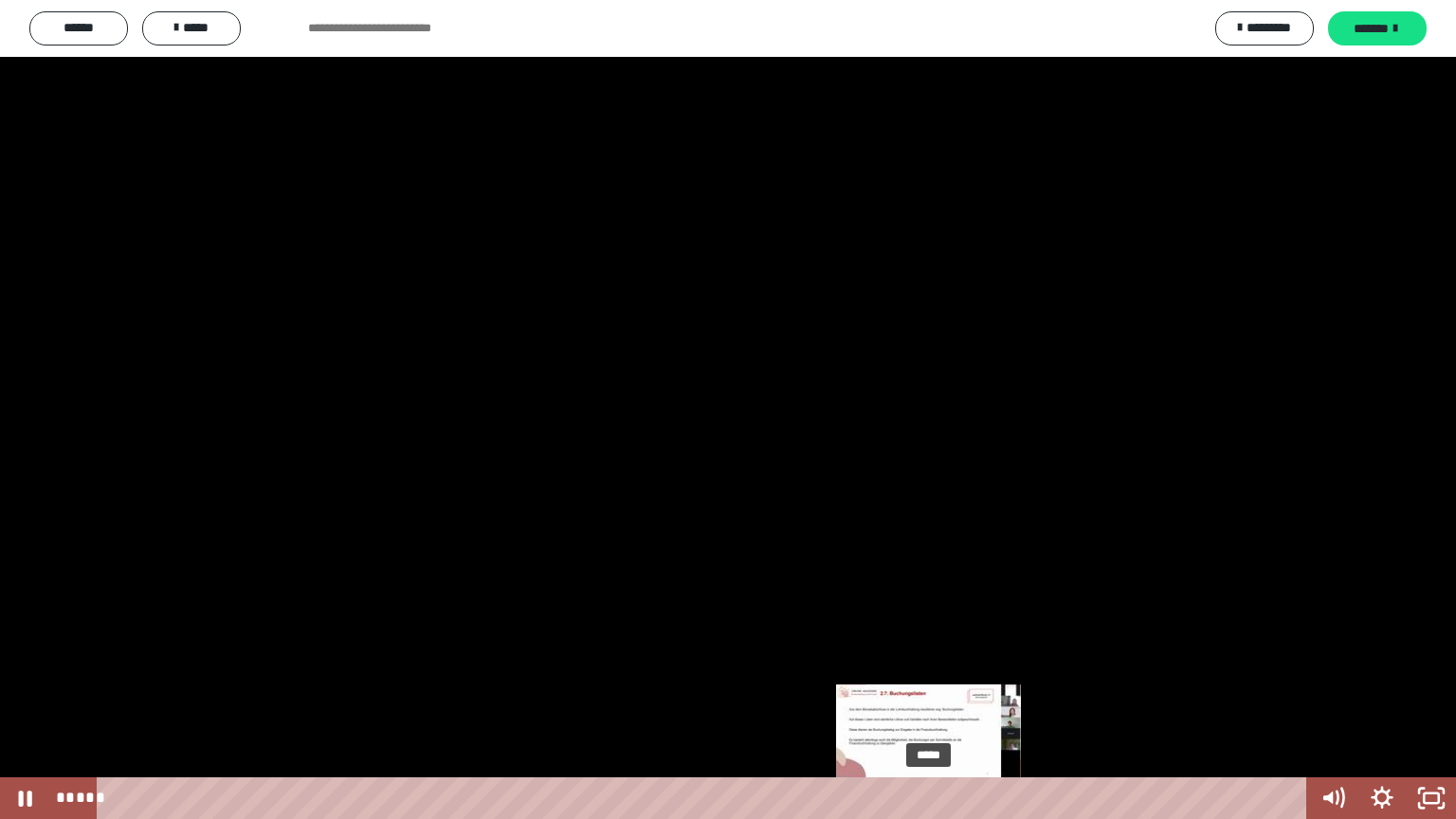 click at bounding box center (936, 798) 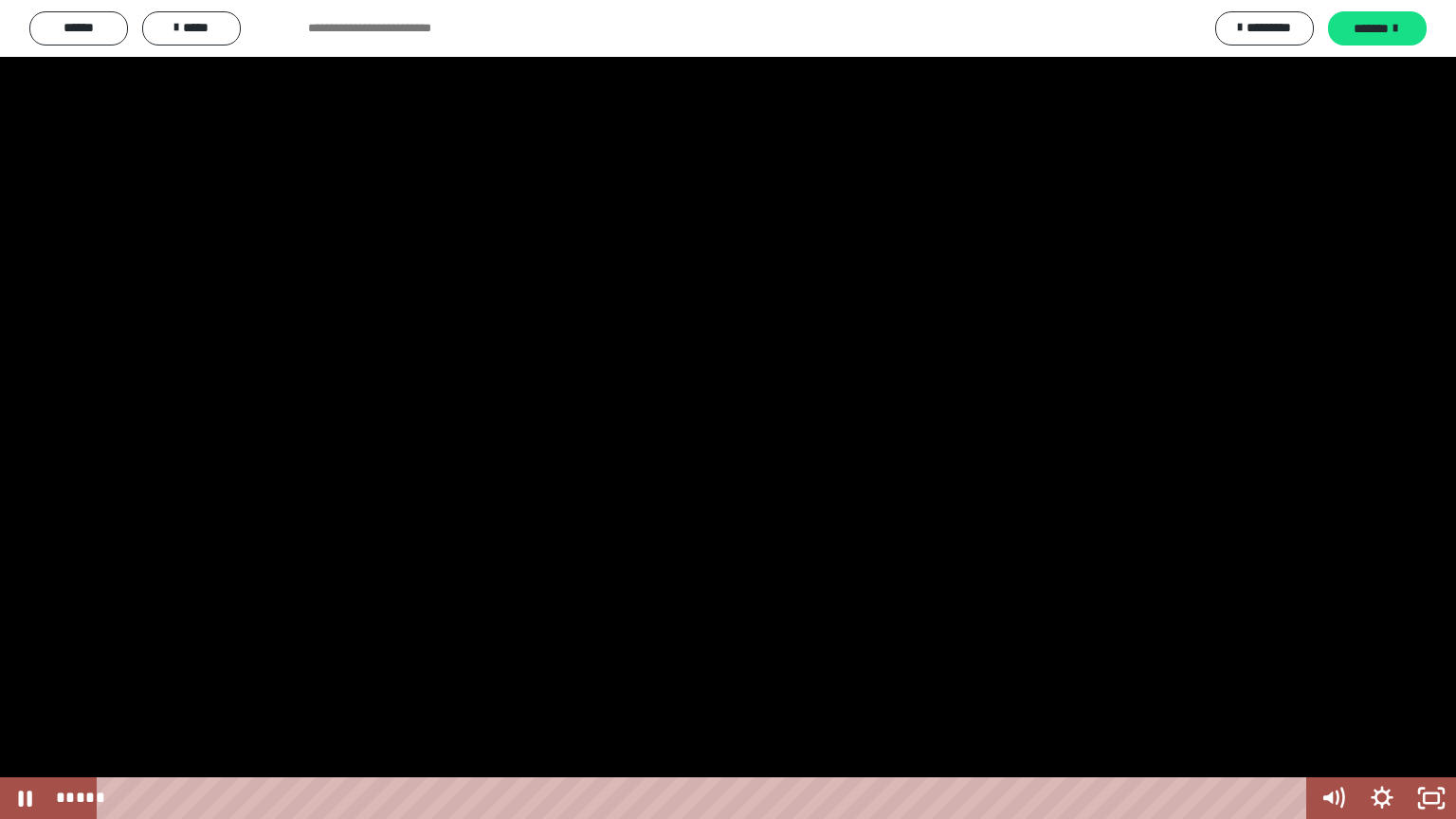 click at bounding box center (728, 410) 